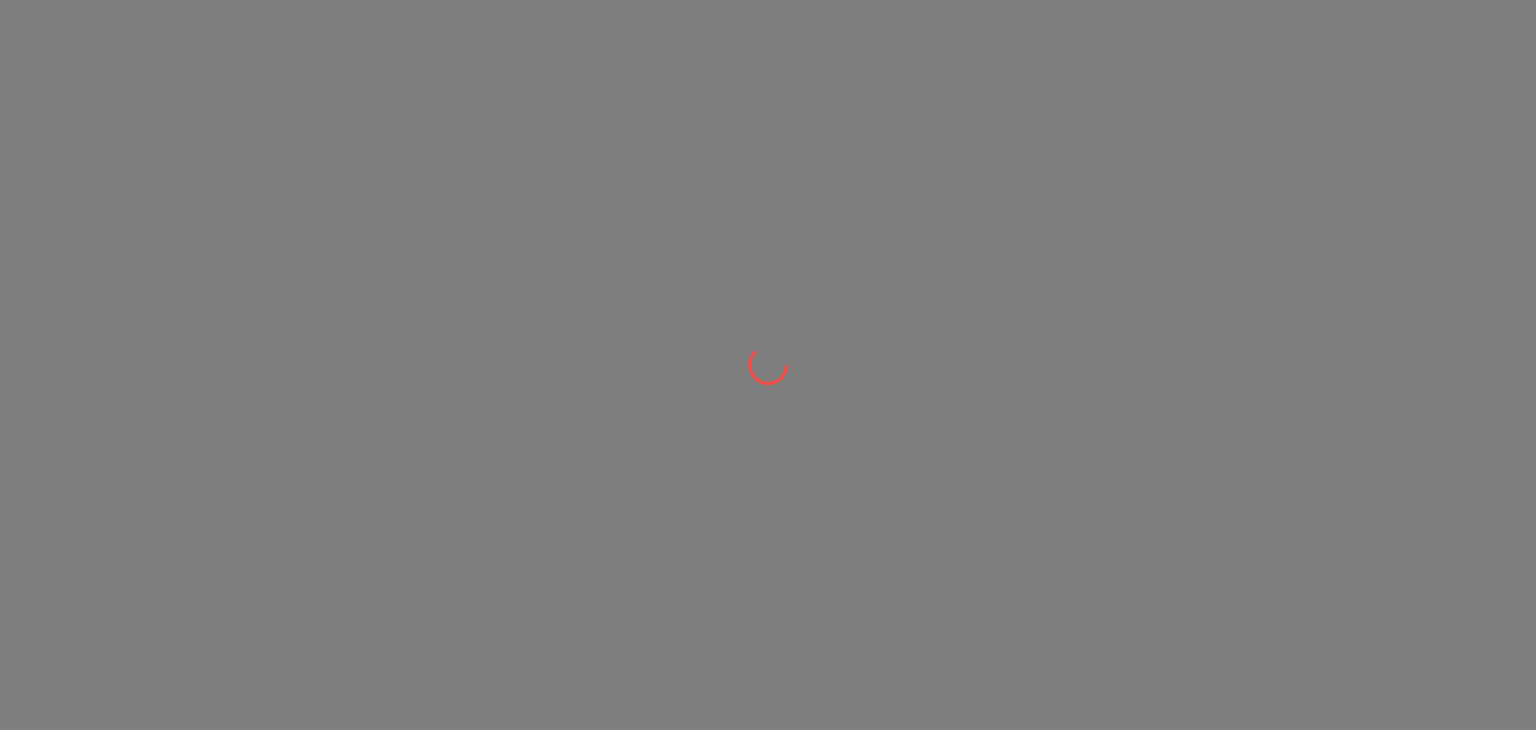 scroll, scrollTop: 0, scrollLeft: 0, axis: both 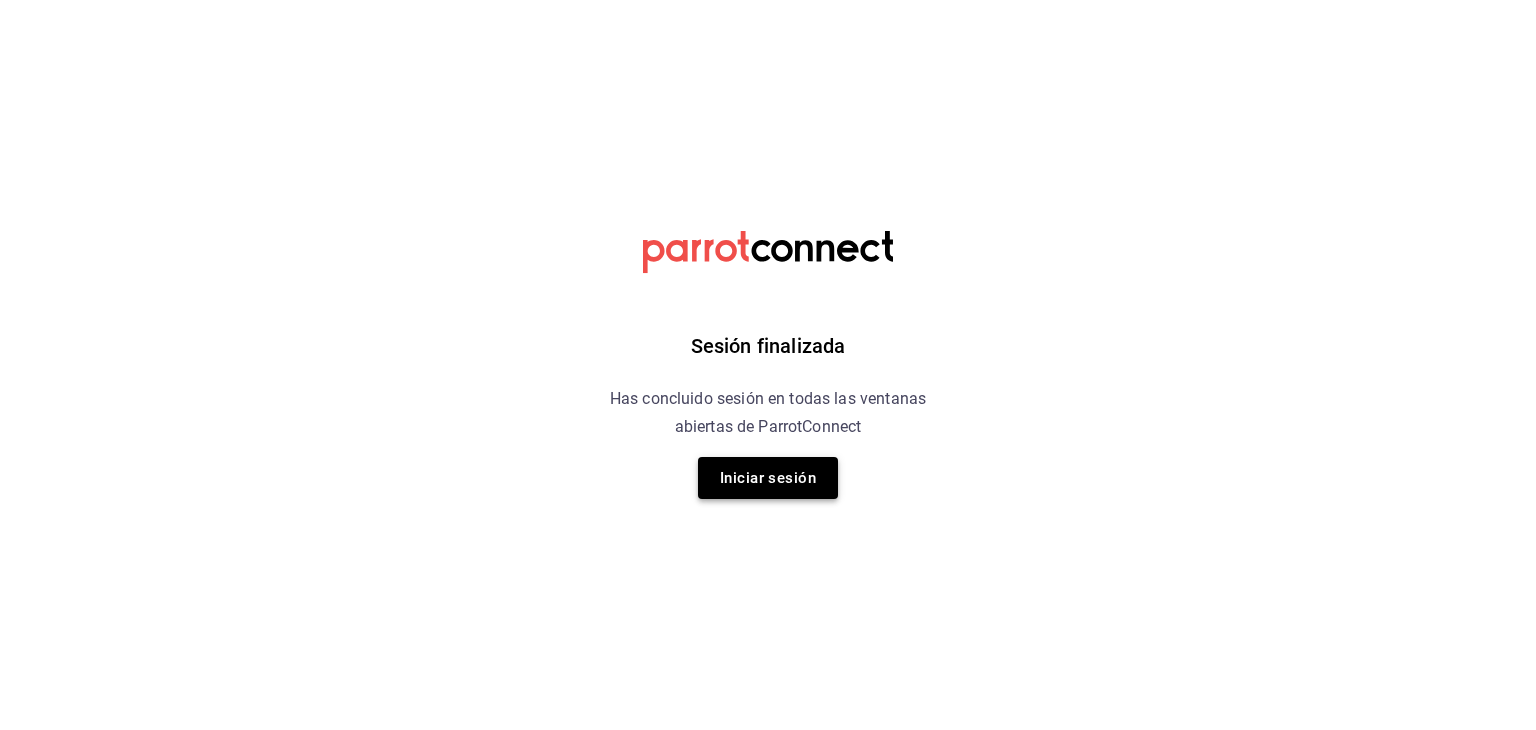 click on "Iniciar sesión" at bounding box center [768, 478] 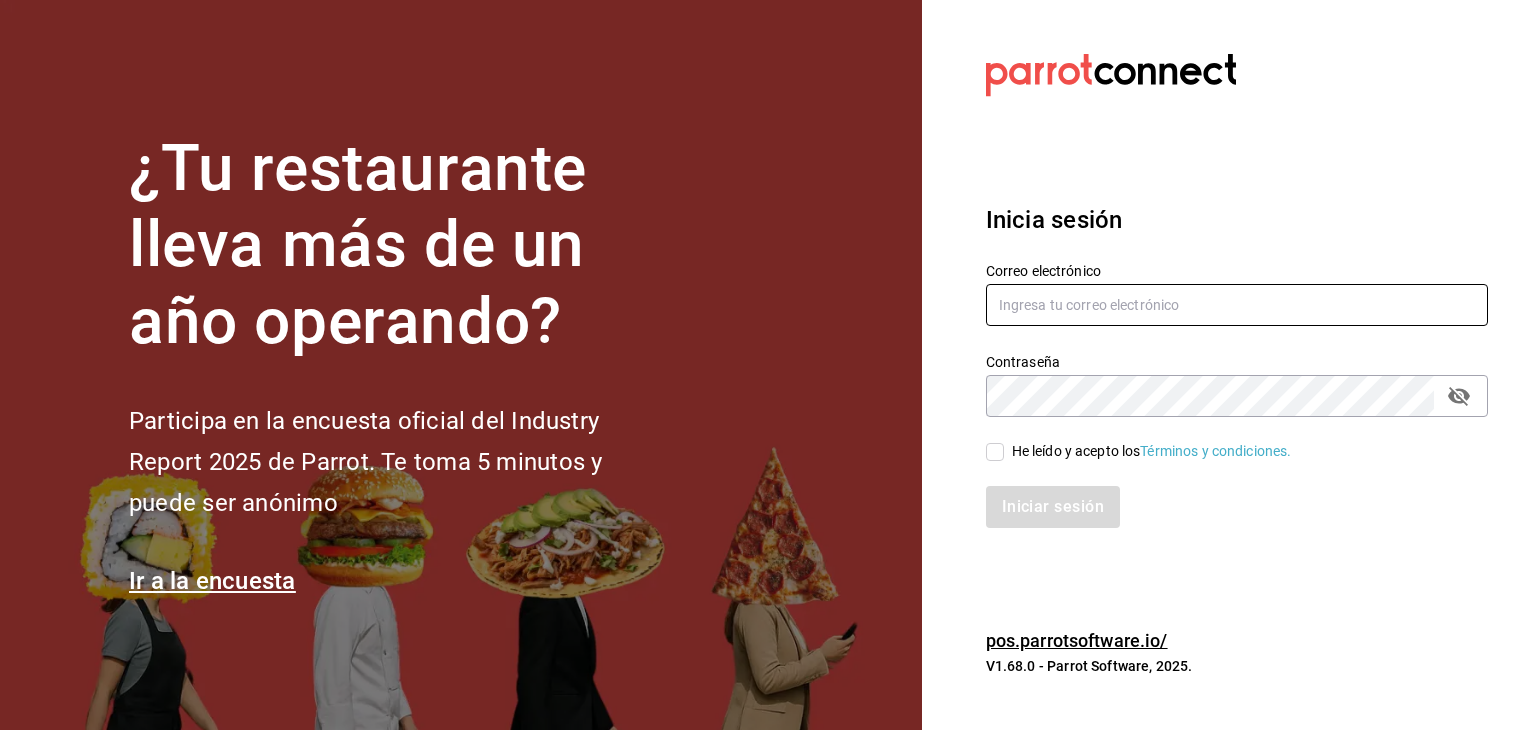 click at bounding box center [1237, 305] 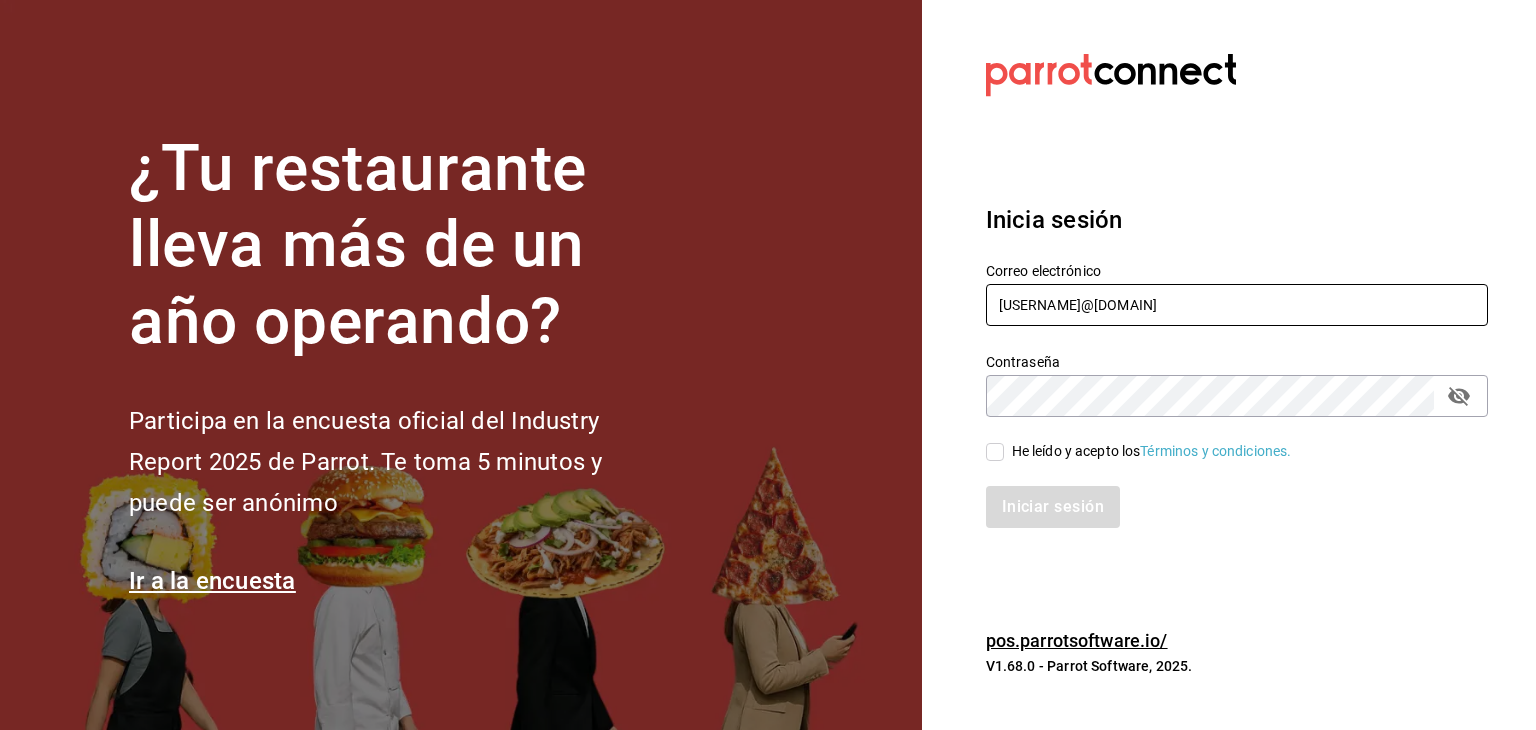 type on "cortesgrupotrueblack@gmail.com" 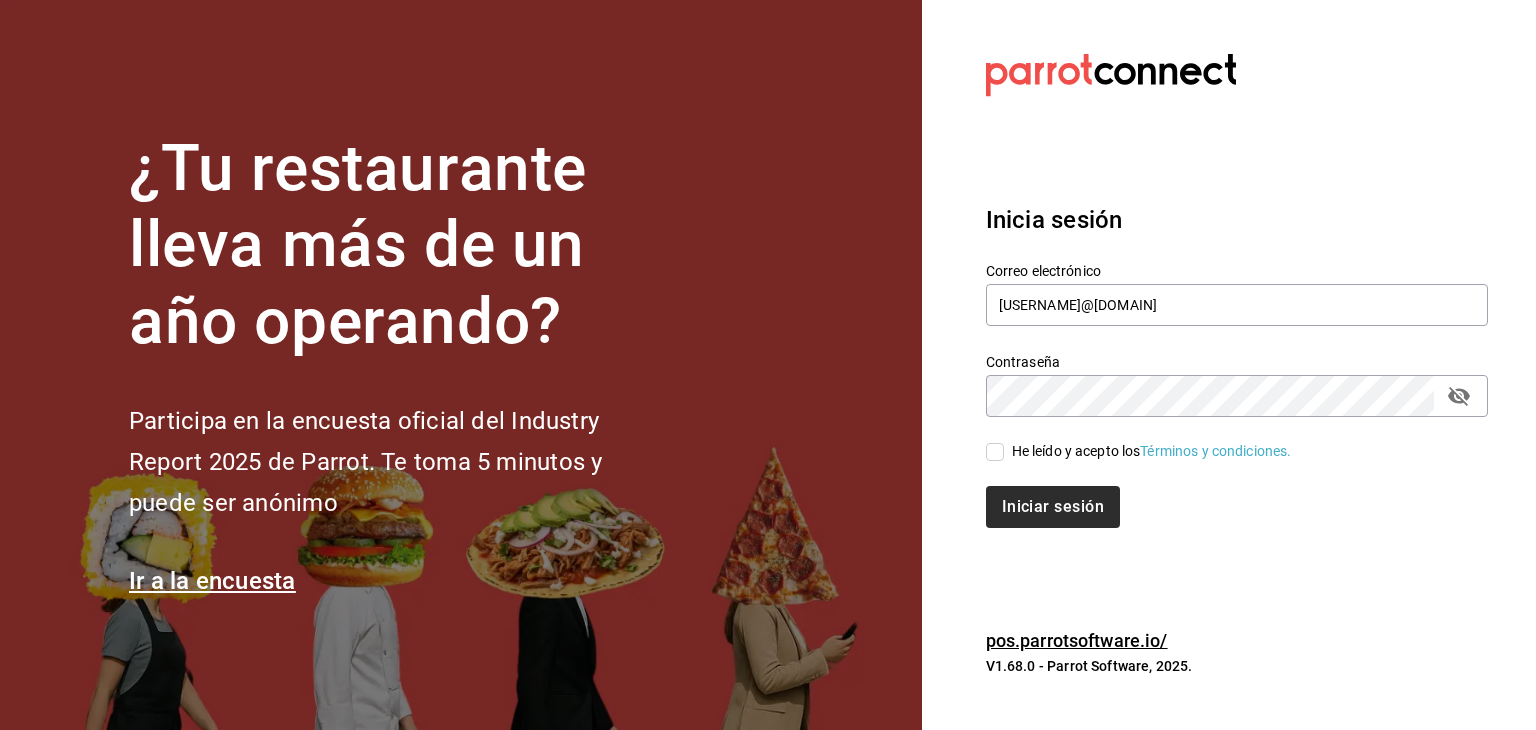 drag, startPoint x: 1056, startPoint y: 446, endPoint x: 1051, endPoint y: 488, distance: 42.296574 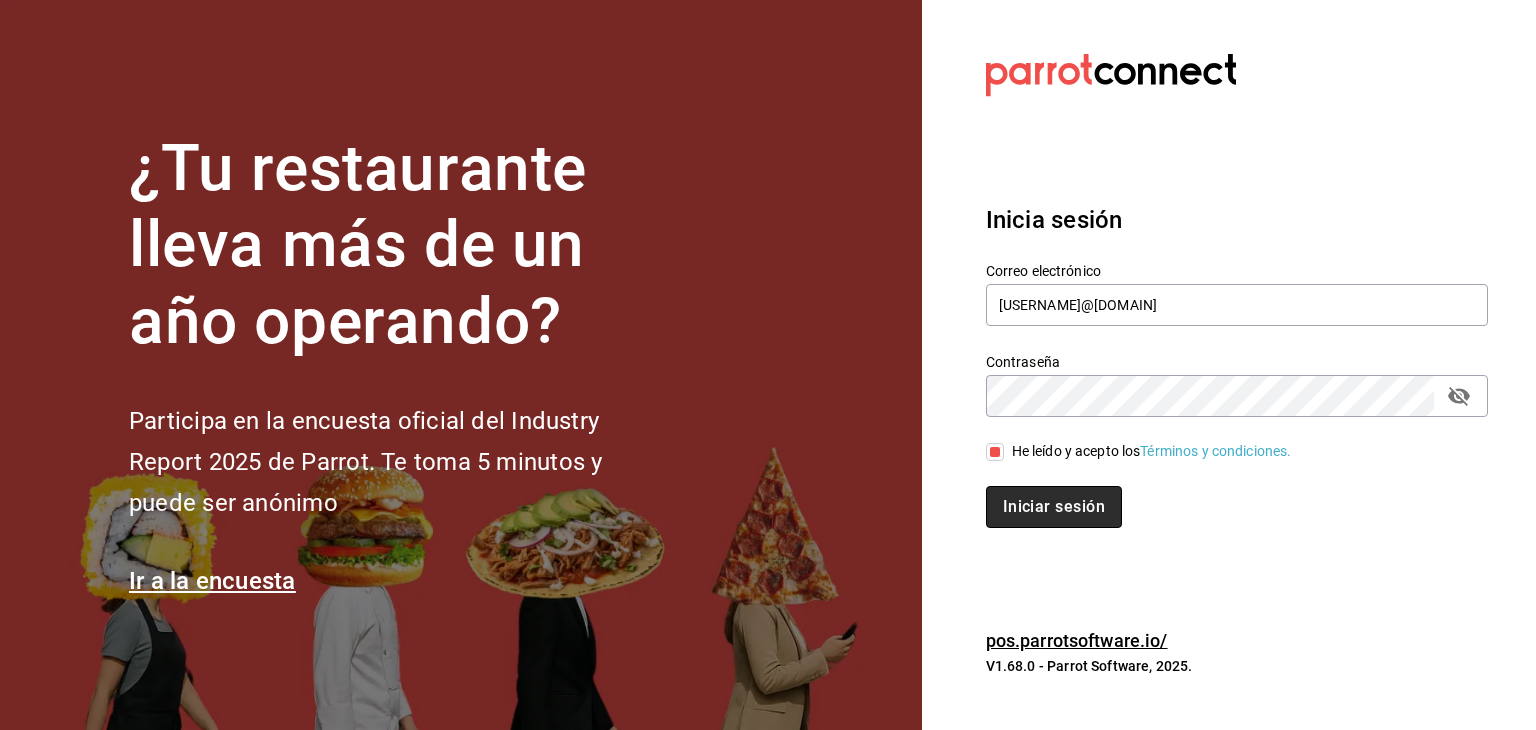 click on "Iniciar sesión" at bounding box center [1054, 507] 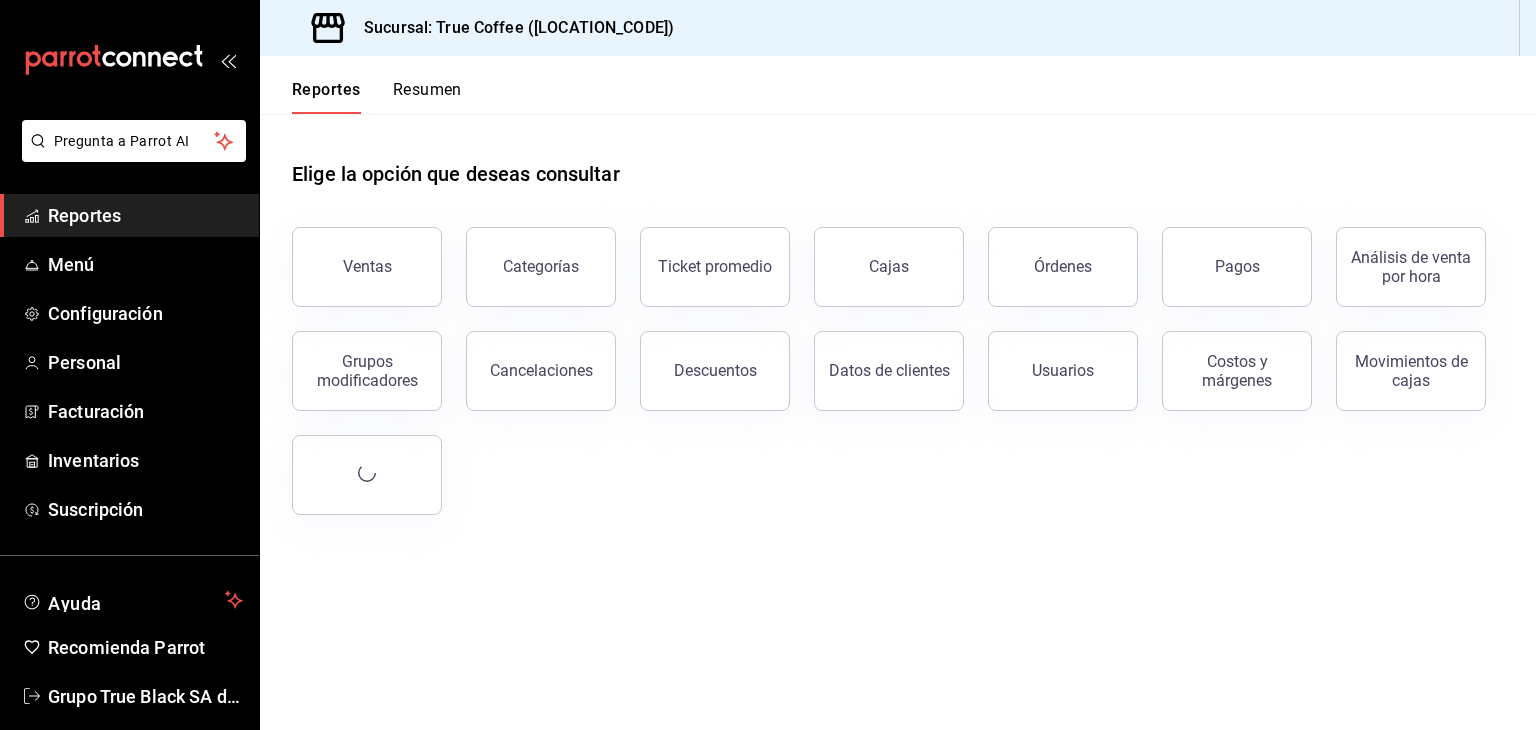 scroll, scrollTop: 0, scrollLeft: 0, axis: both 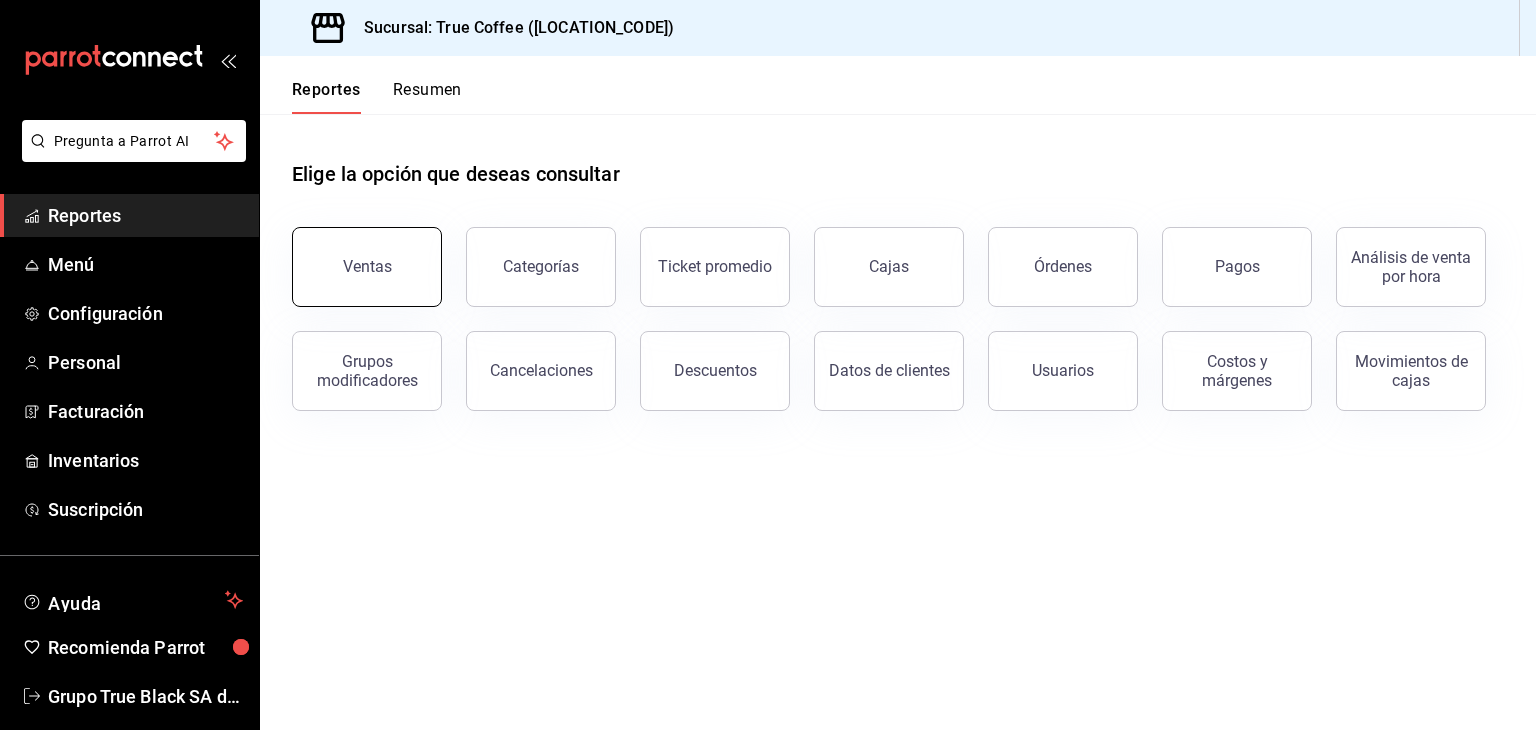 click on "Ventas" at bounding box center (367, 266) 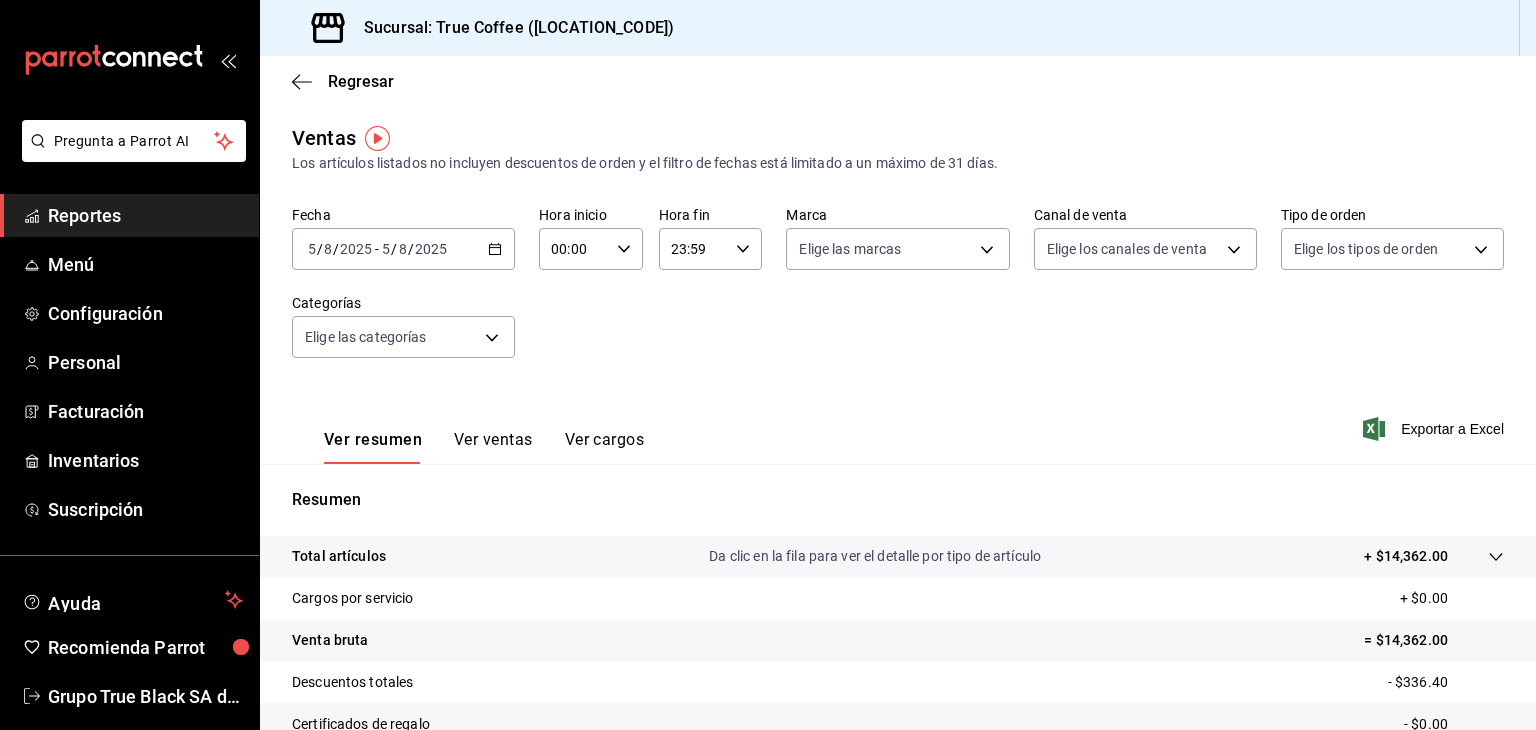 click on "2025-08-05 5 / 8 / 2025 - 2025-08-05 5 / 8 / 2025" at bounding box center (403, 249) 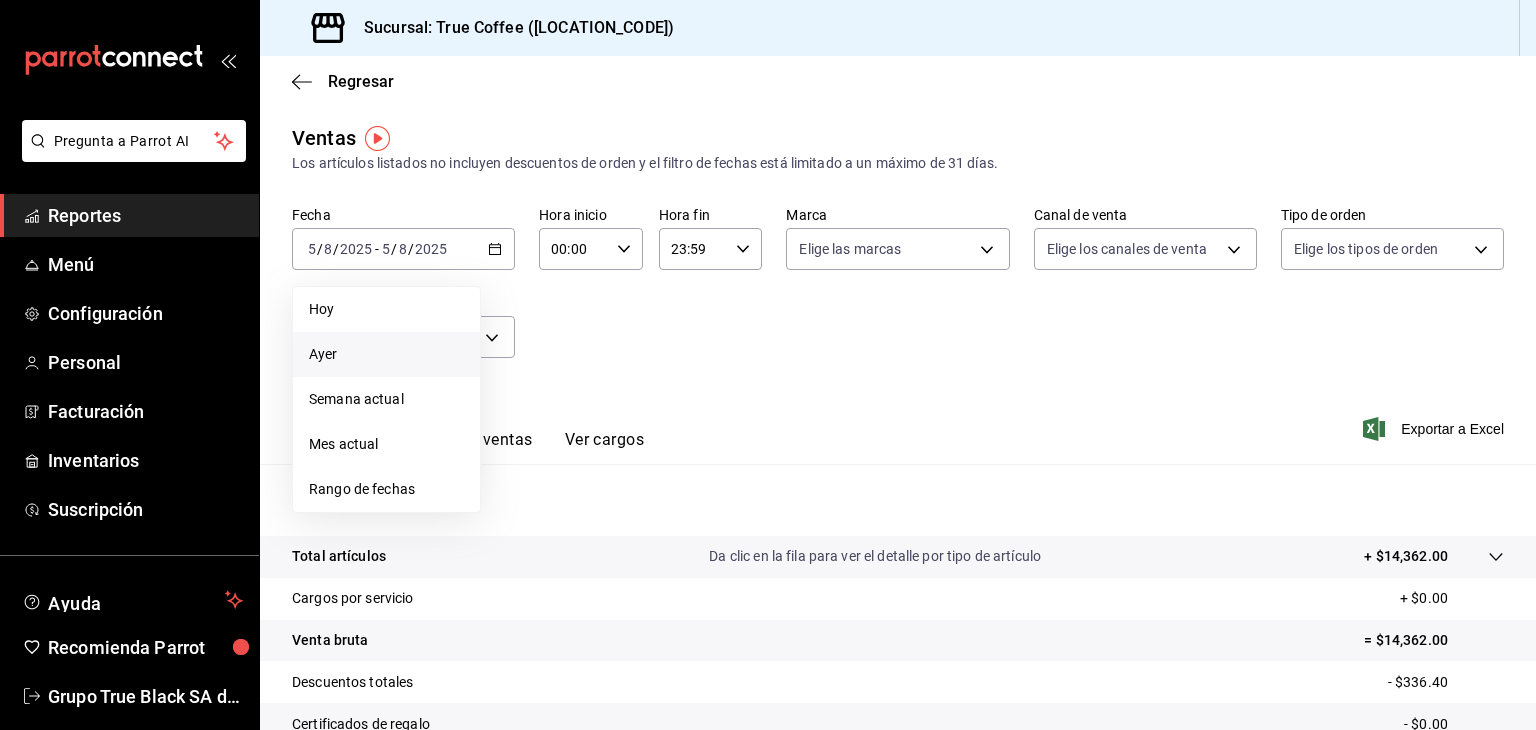click on "Ayer" at bounding box center [386, 354] 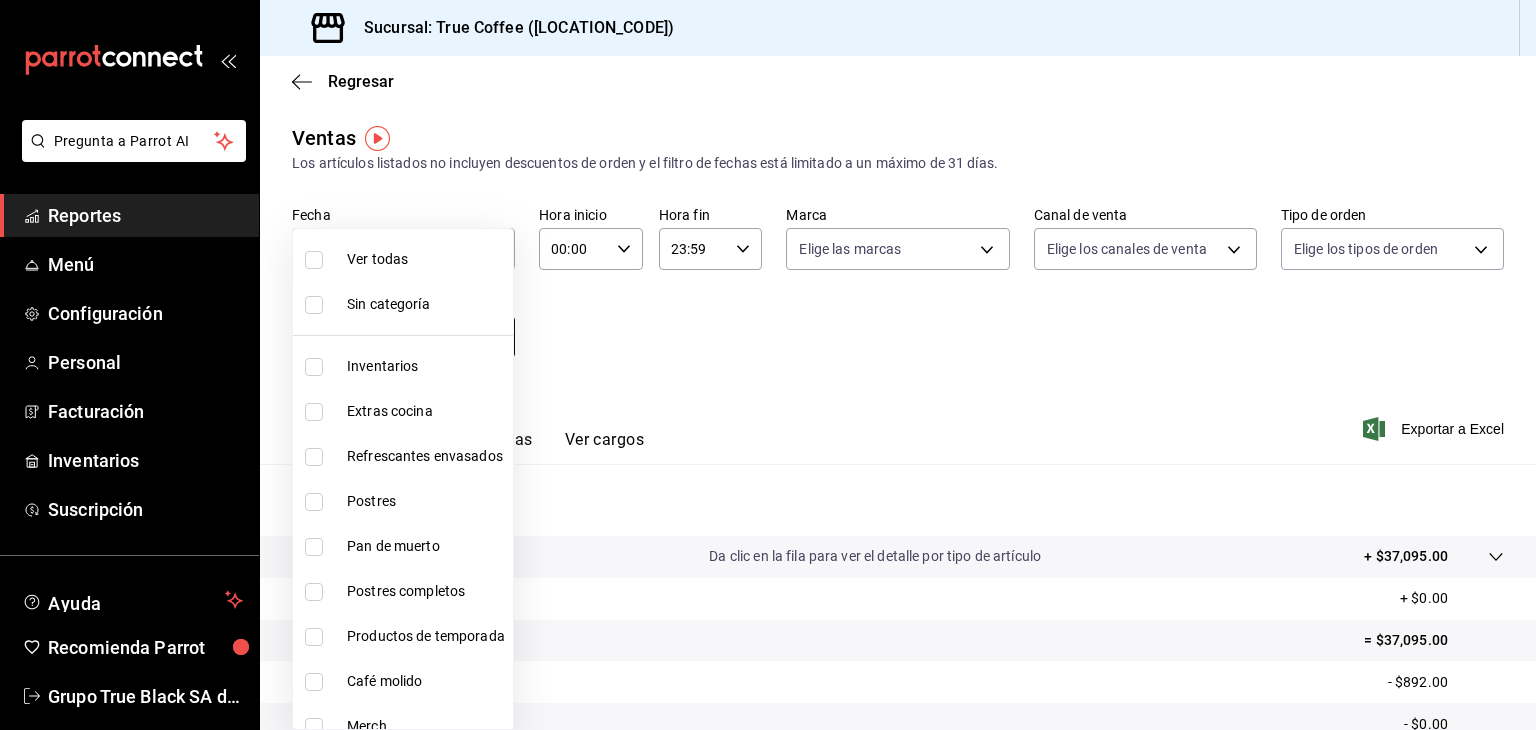 click on "Grupo True Black SA de CV   Sugerir nueva función   Sucursal: True Coffee ([LOCATION_CODE]) Regresar Ventas Los artículos listados no incluyen descuentos de orden y el filtro de fechas está limitado a un máximo de 31 días. Fecha [DATE] [DATE] - [DATE] [DATE] Hora inicio 00:00 Hora inicio Hora fin 23:59 Hora fin Marca Elige las marcas Canal de venta Elige los canales de venta Tipo de orden Elige los tipos de orden Categorías Elige las categorías Ver resumen Ver ventas Ver cargos Exportar a Excel Resumen Total artículos Da clic en la fila para ver el detalle por tipo de artículo + $37,095.00 Cargos por servicio + $0.00 Venta bruta = $37,095.00 Descuentos totales - $892.00 Certificados de regalo - $0.00 Venta total = $36,203.00 Impuestos - $4,993.52 Venta neta = $31,209.48 Pregunta a Parrot AI Reportes   Menú   Configuración   Personal   Facturación" at bounding box center (768, 365) 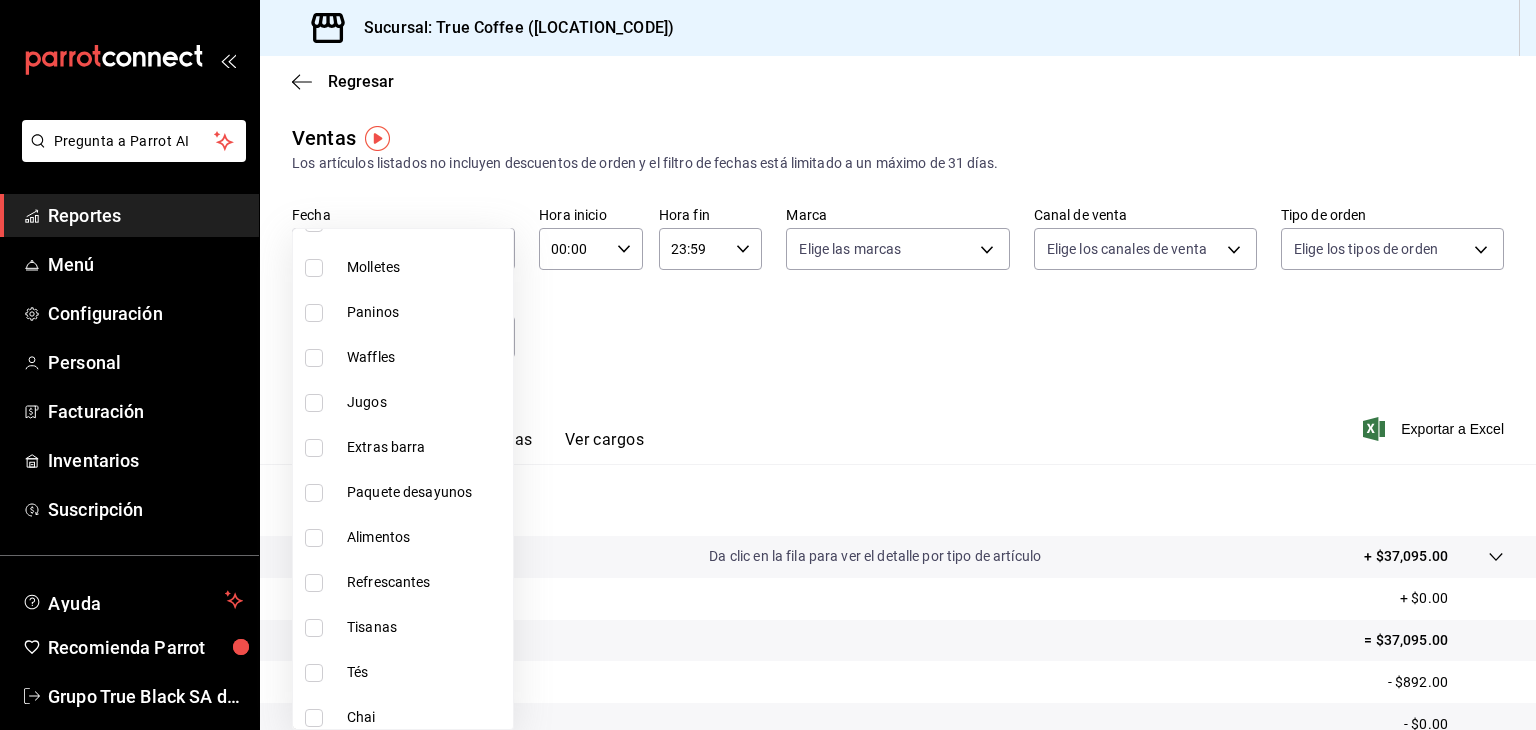 scroll, scrollTop: 596, scrollLeft: 0, axis: vertical 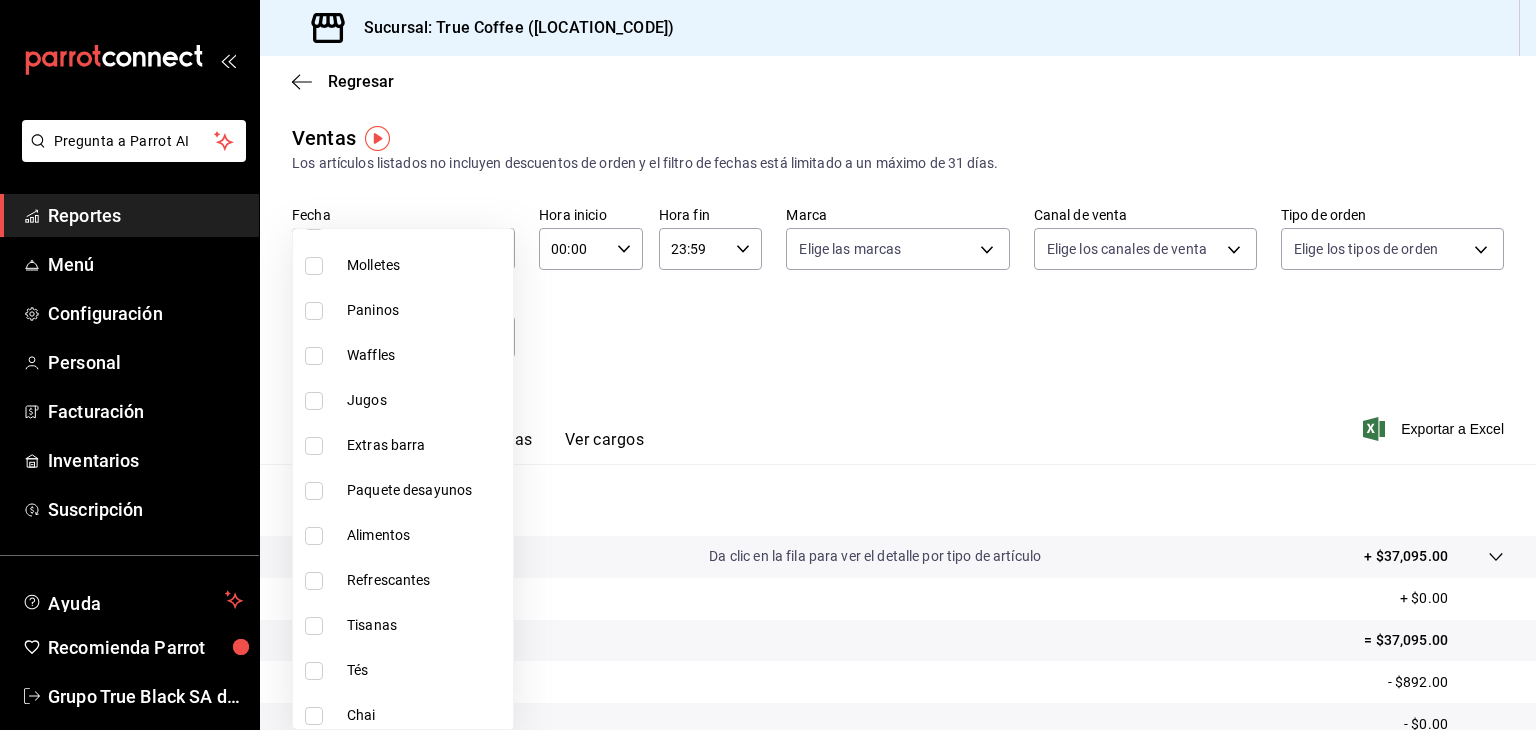click on "Refrescantes" at bounding box center [426, 580] 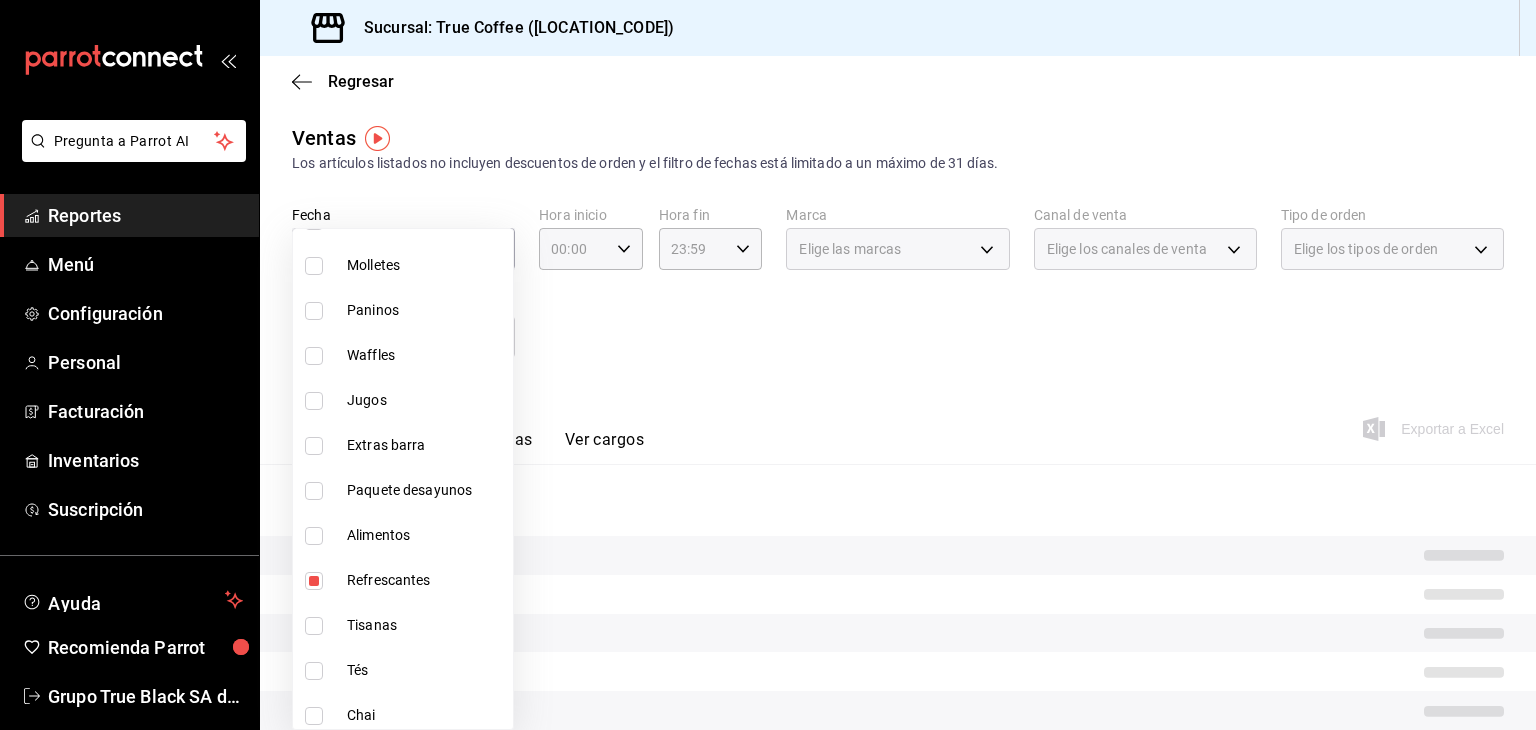 drag, startPoint x: 436, startPoint y: 597, endPoint x: 428, endPoint y: 611, distance: 16.124516 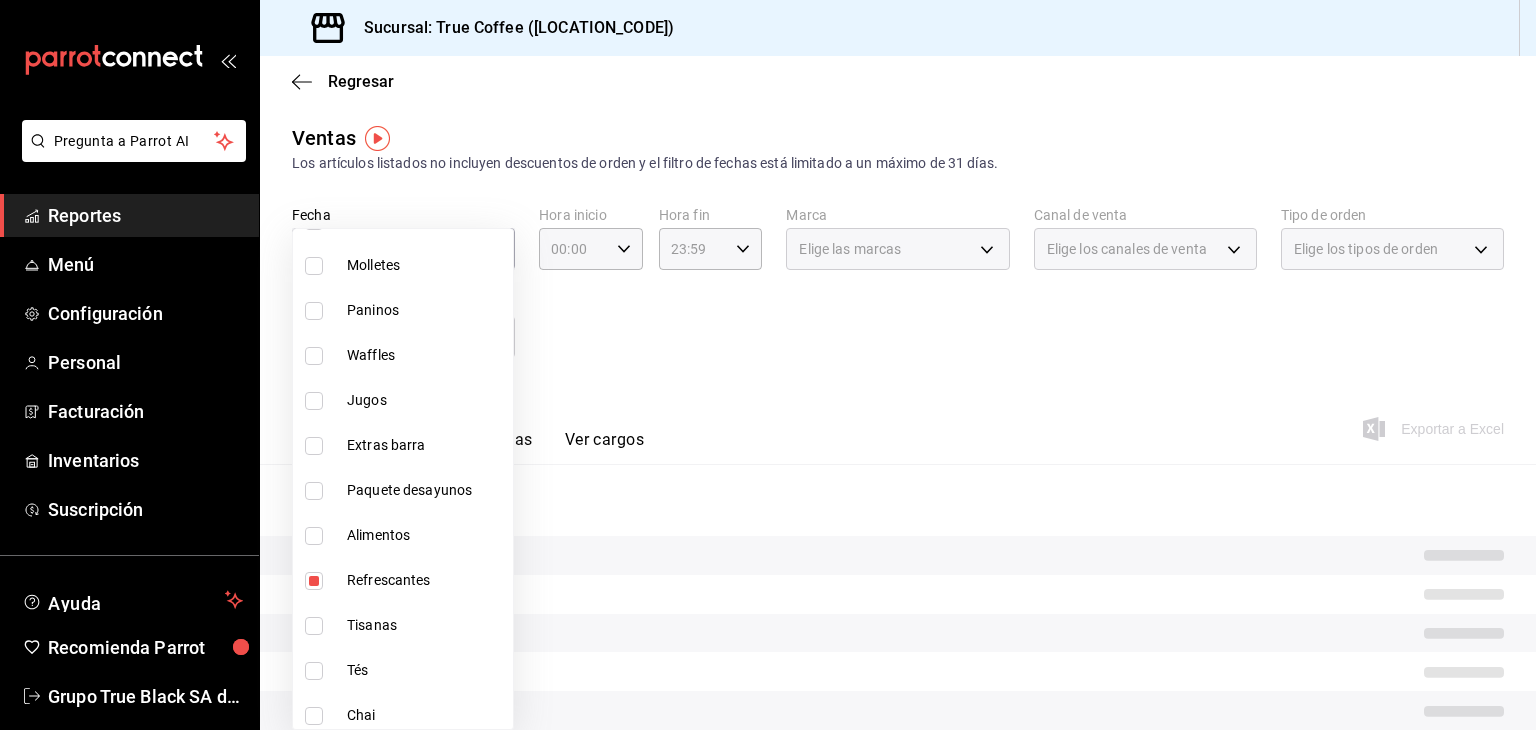 click on "Tisanas" at bounding box center [403, 625] 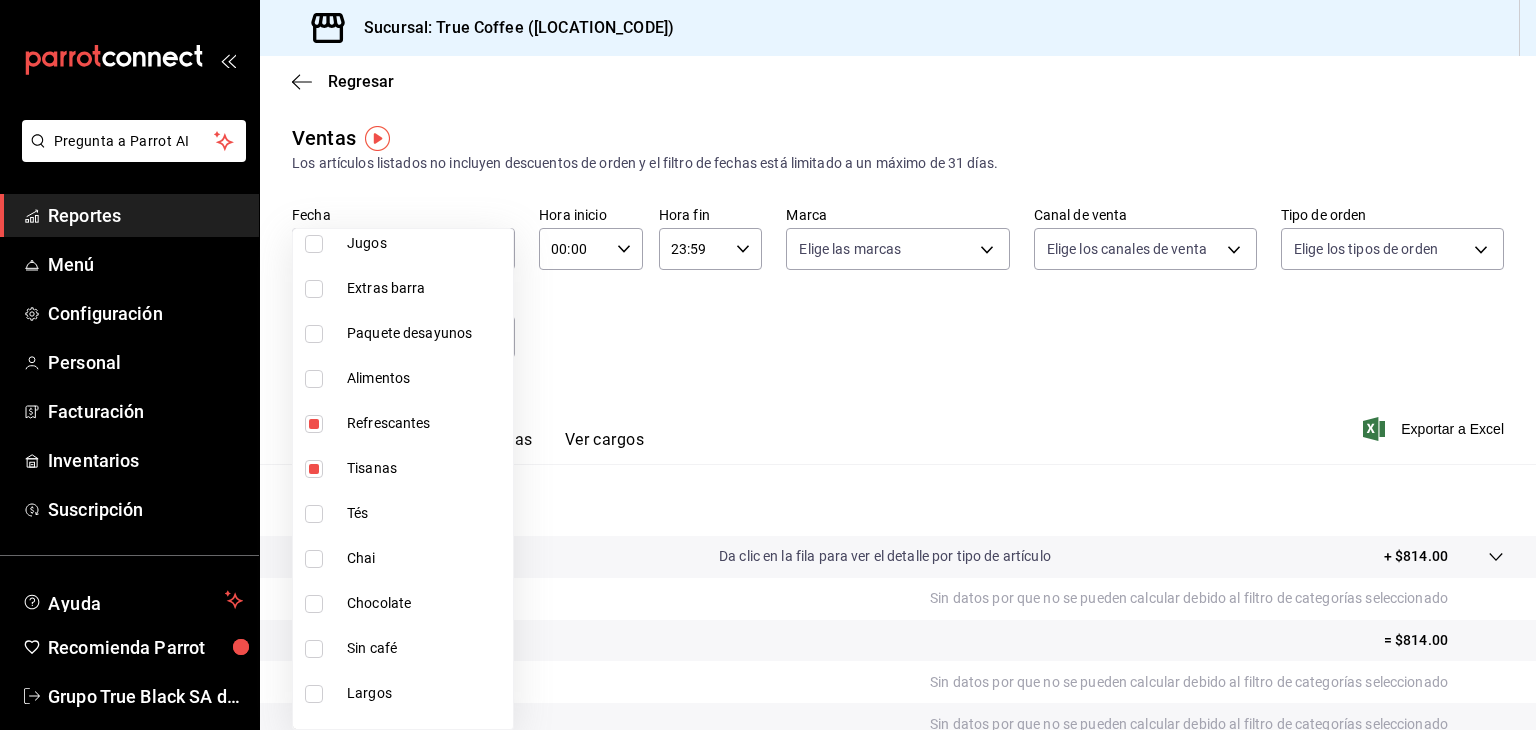 scroll, scrollTop: 756, scrollLeft: 0, axis: vertical 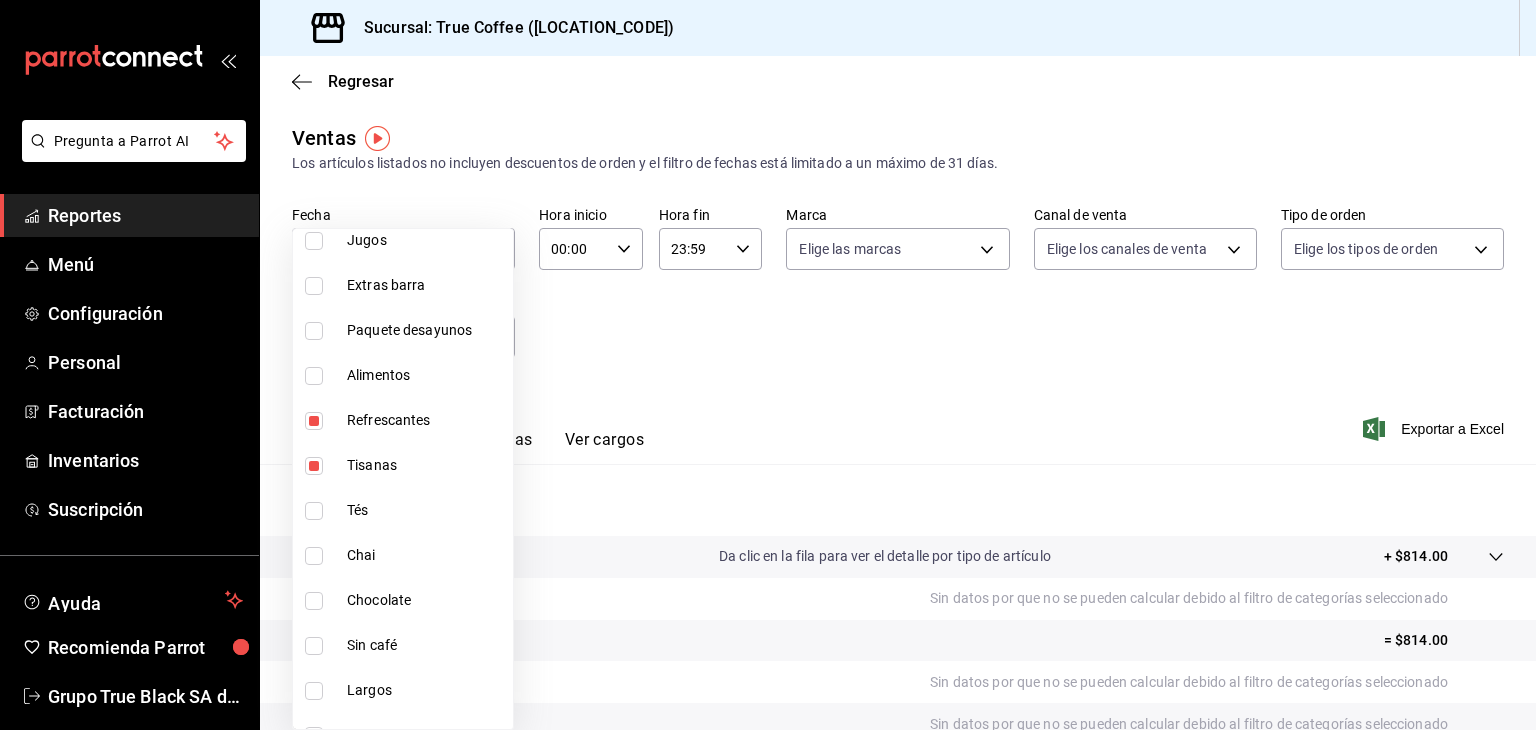click on "Tés" at bounding box center [426, 510] 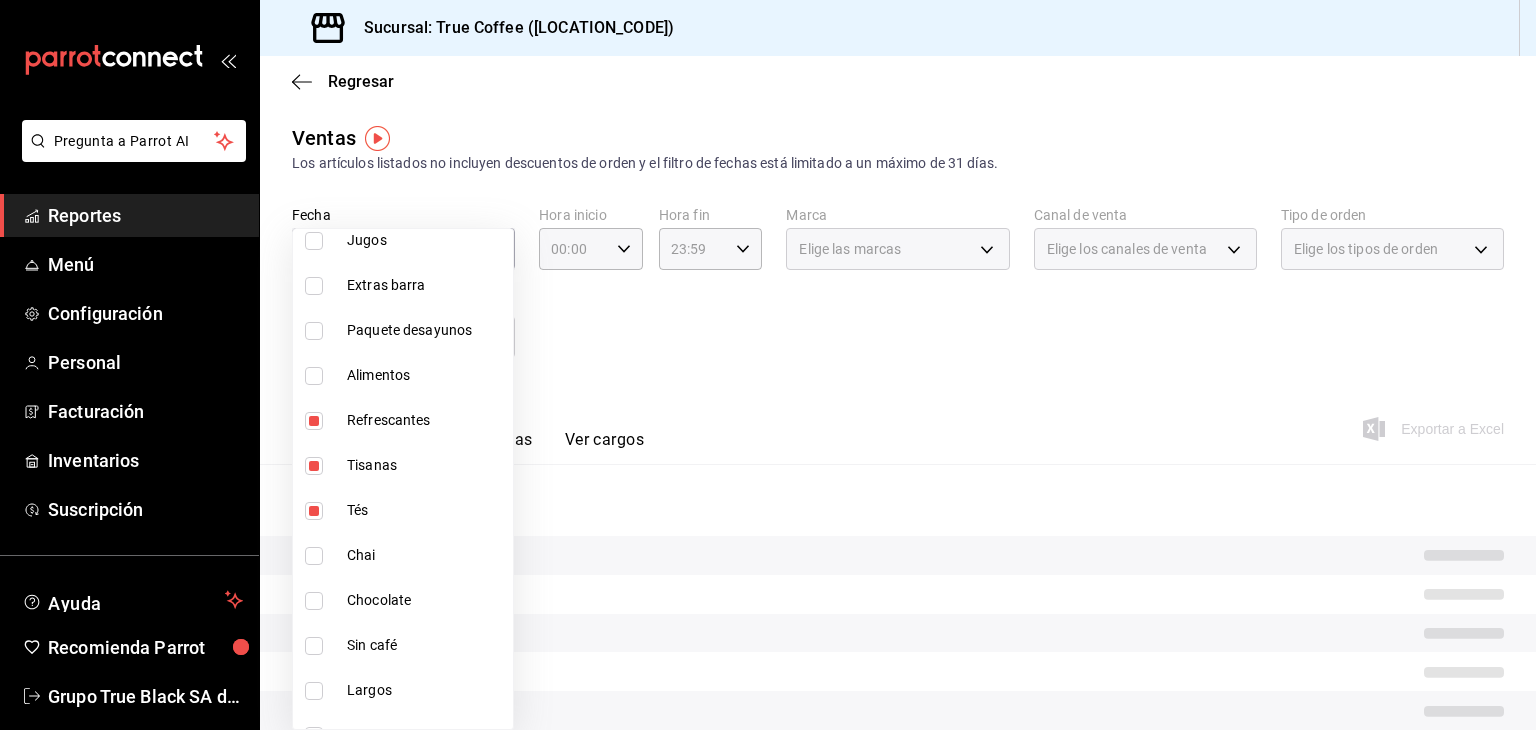 scroll, scrollTop: 784, scrollLeft: 0, axis: vertical 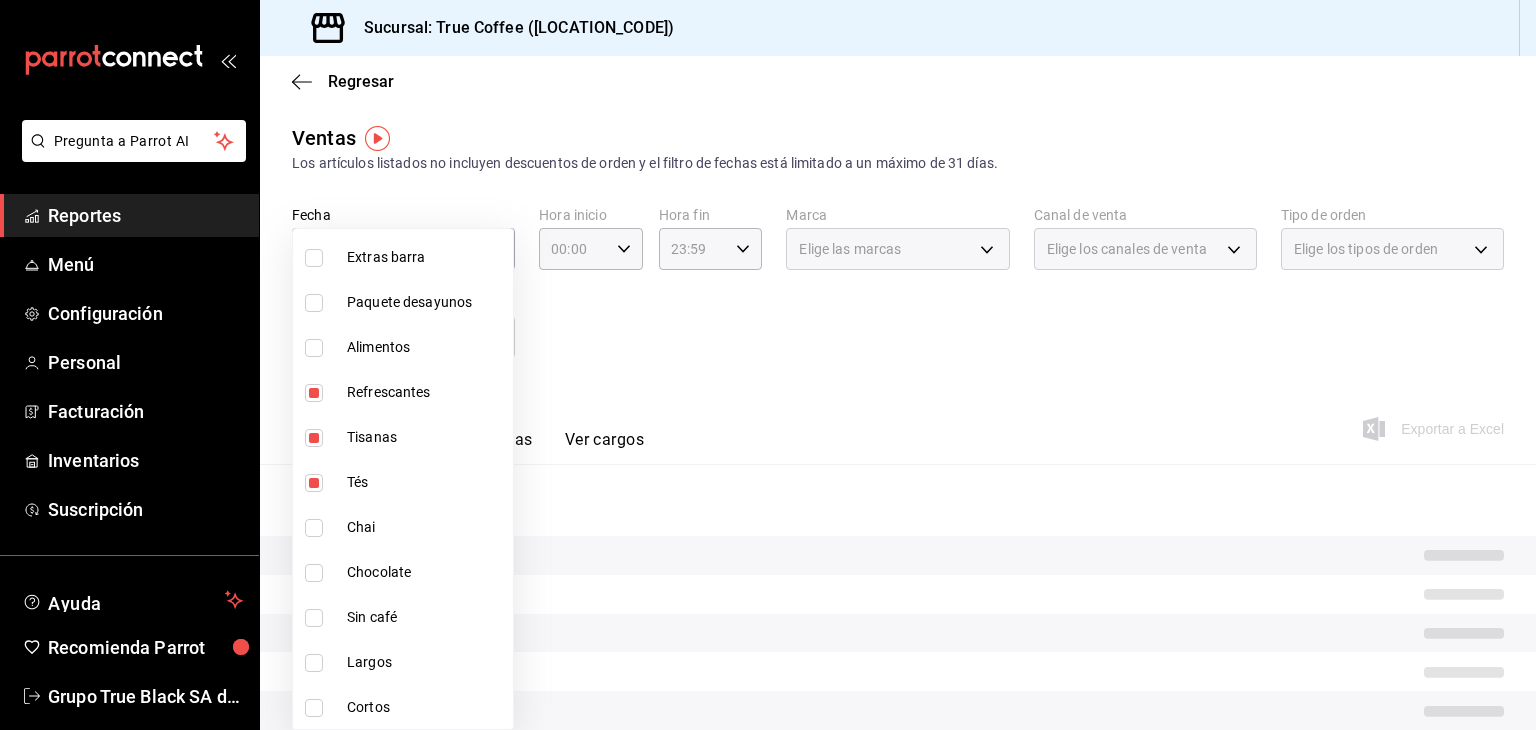 click at bounding box center (768, 365) 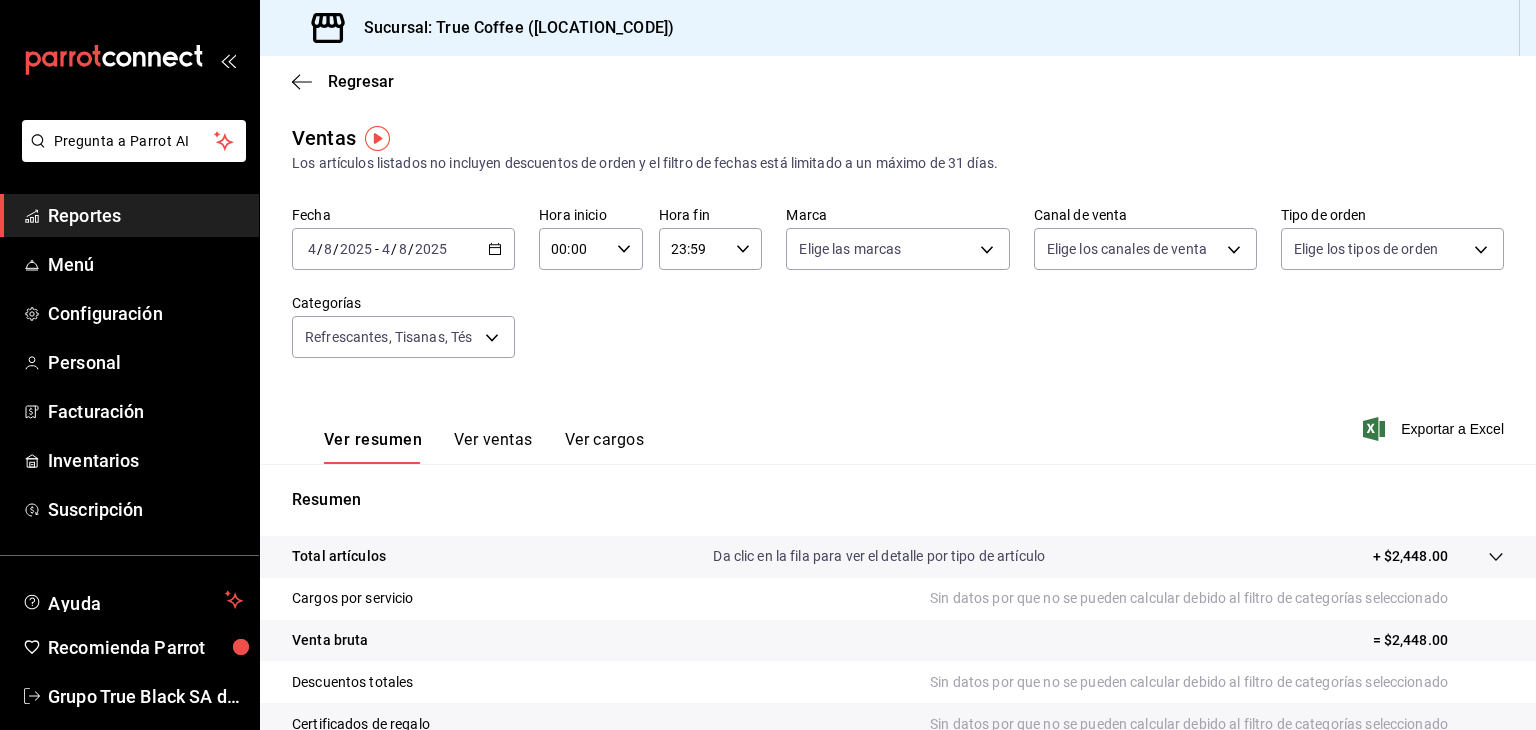 click on "Ver ventas" at bounding box center [493, 447] 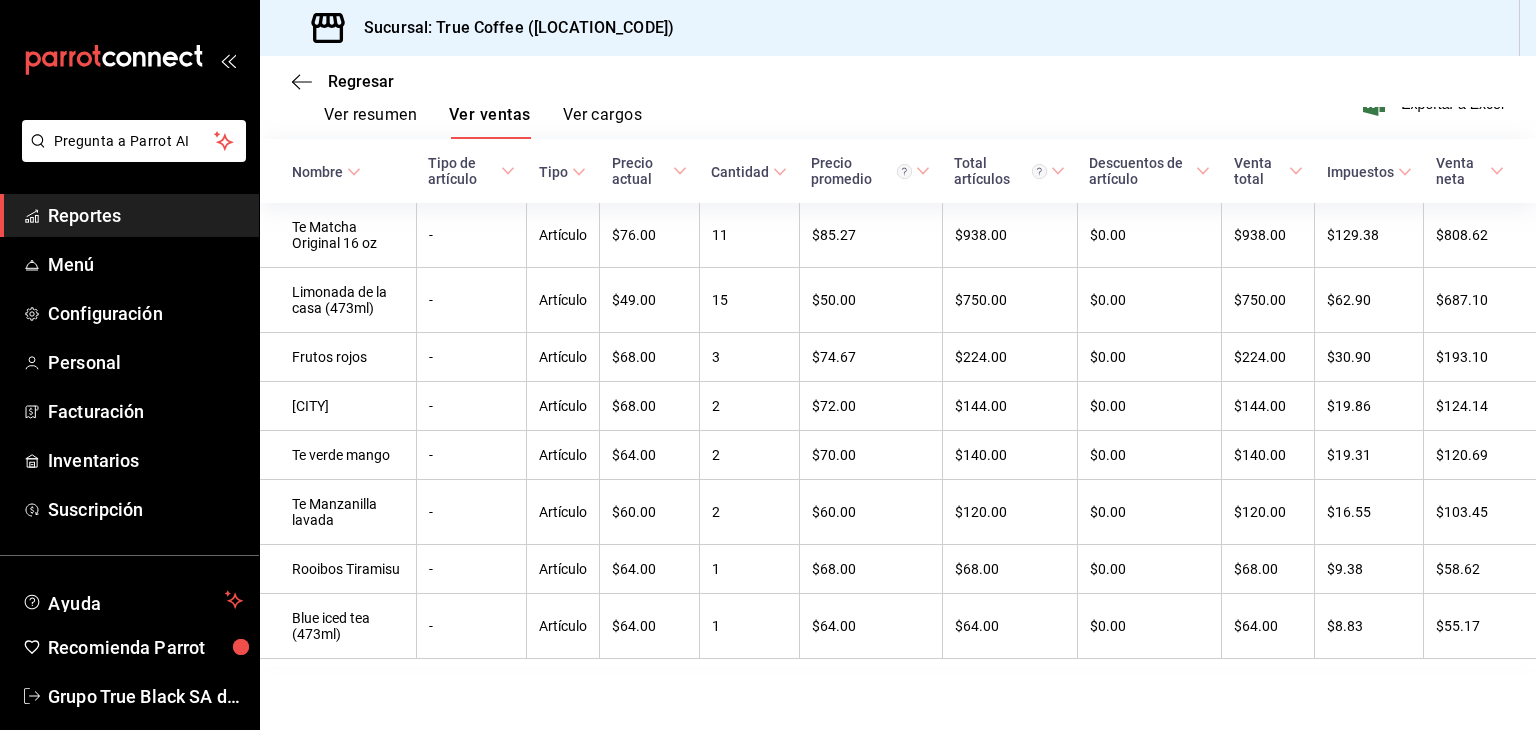 scroll, scrollTop: 336, scrollLeft: 0, axis: vertical 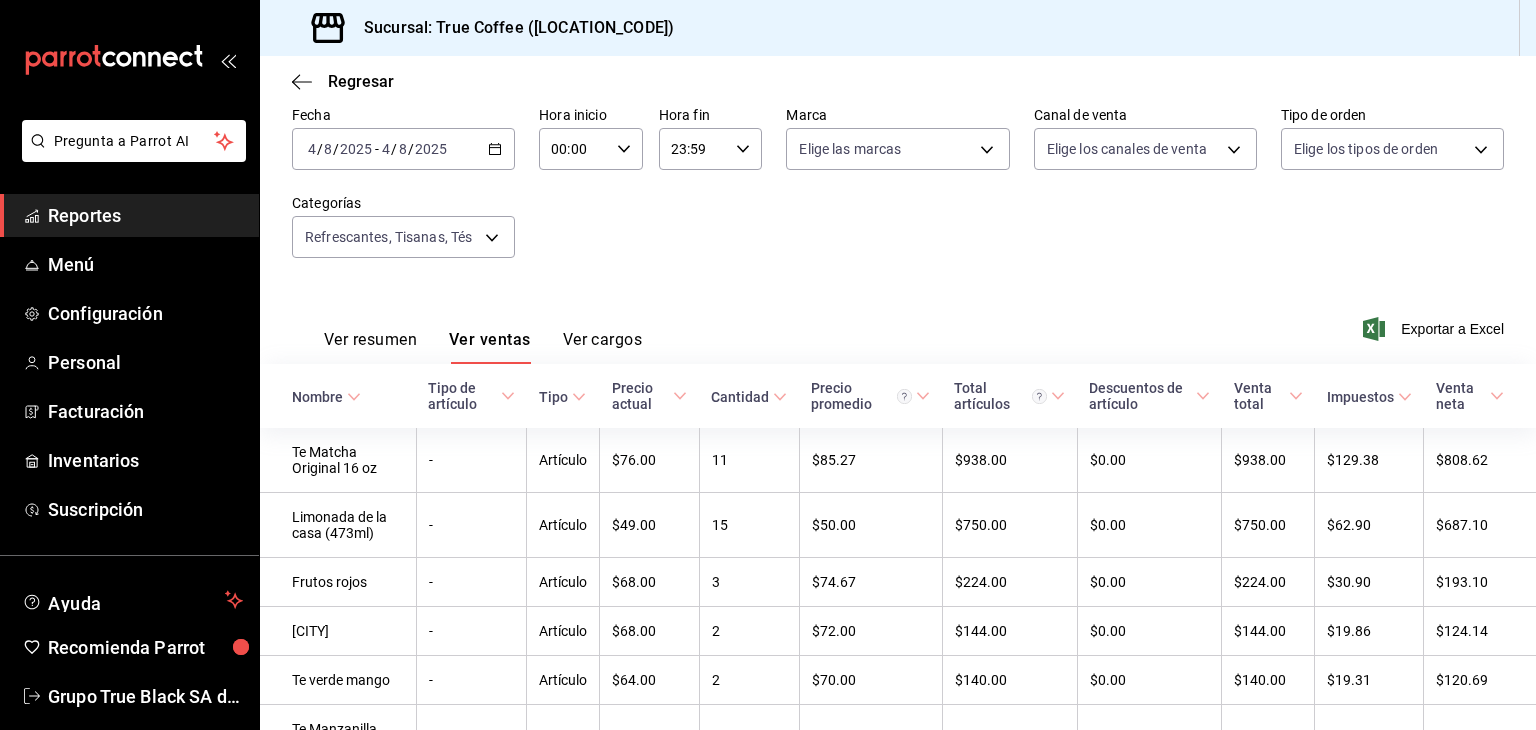 click 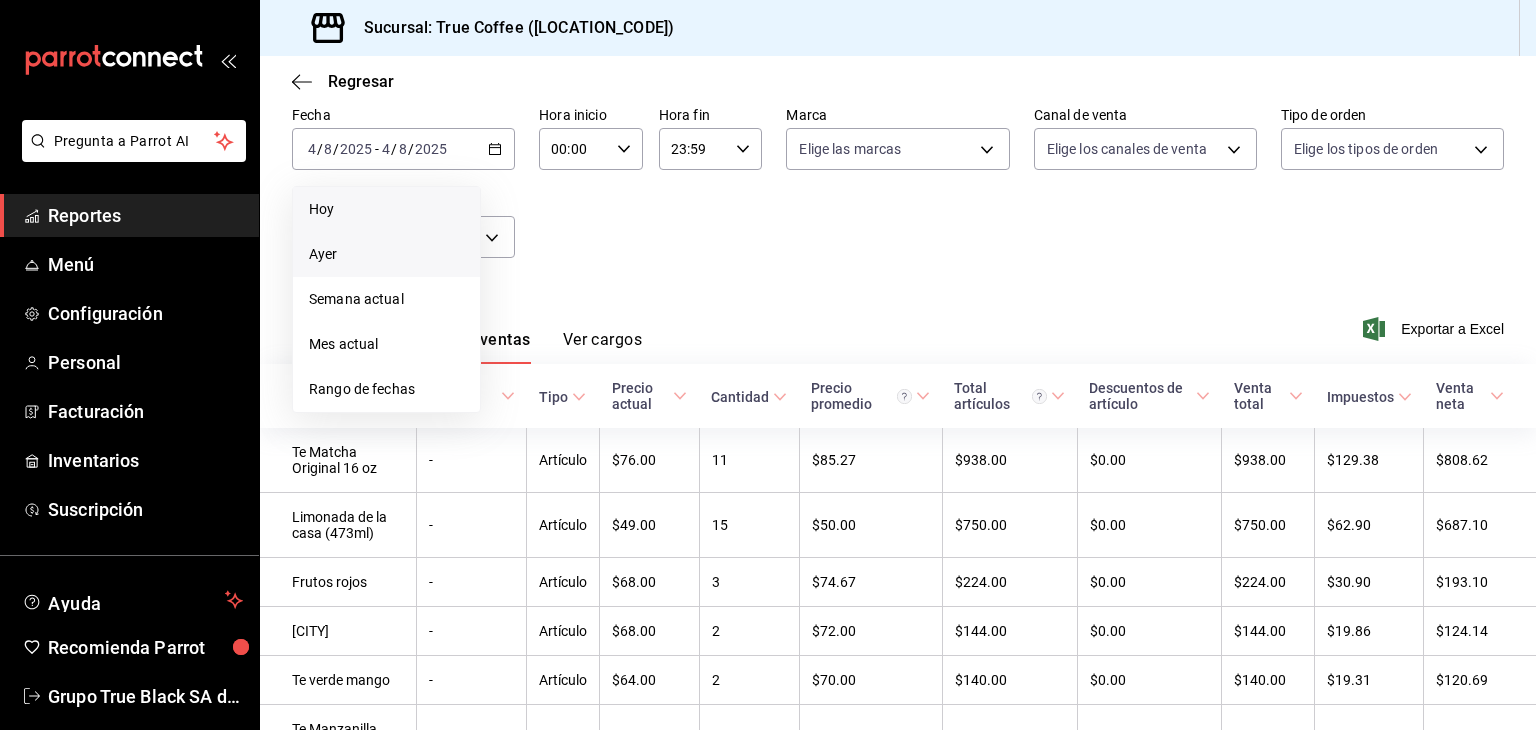 click on "Hoy" at bounding box center [386, 209] 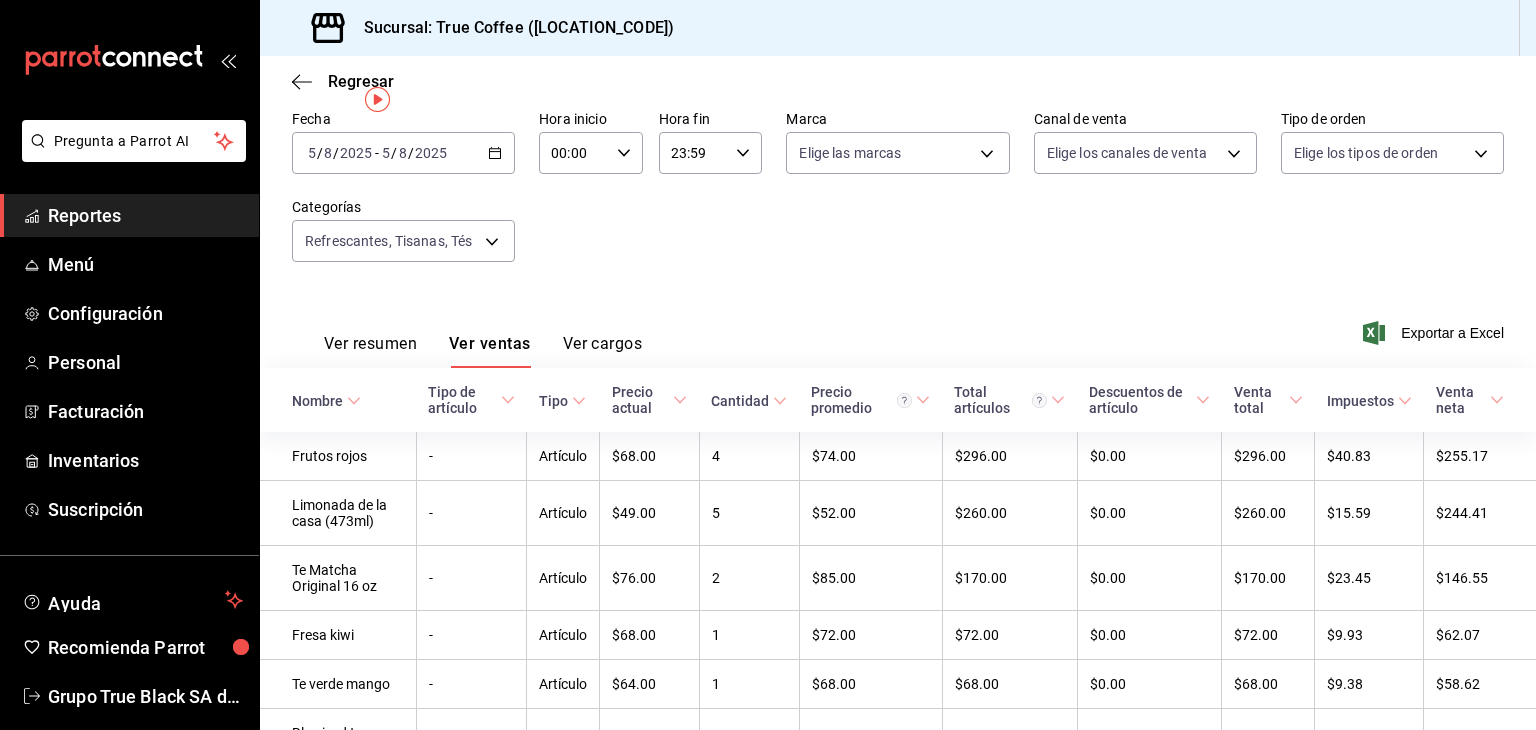 scroll, scrollTop: 0, scrollLeft: 0, axis: both 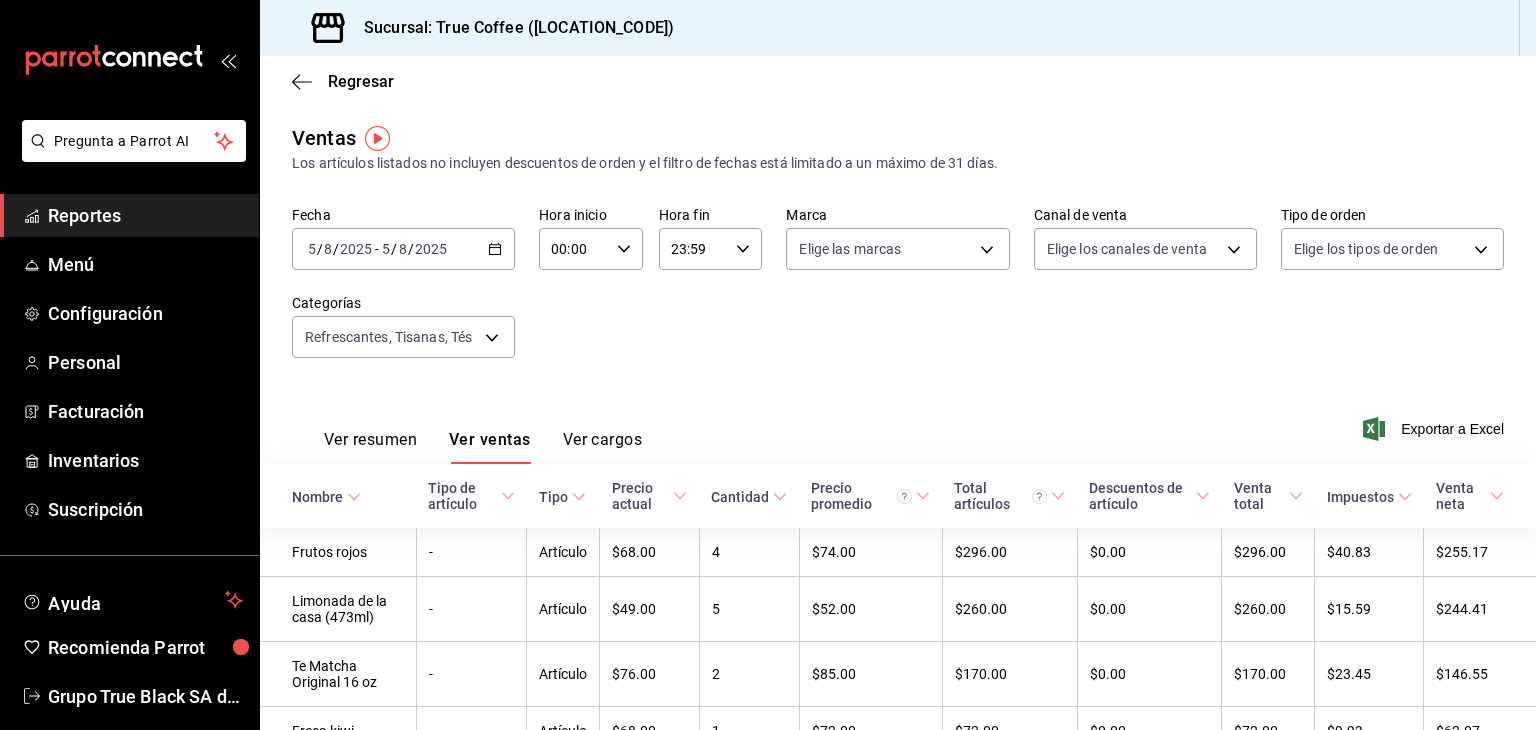 click on "2025-08-05 5 / 8 / 2025 - 2025-08-05 5 / 8 / 2025" at bounding box center [403, 249] 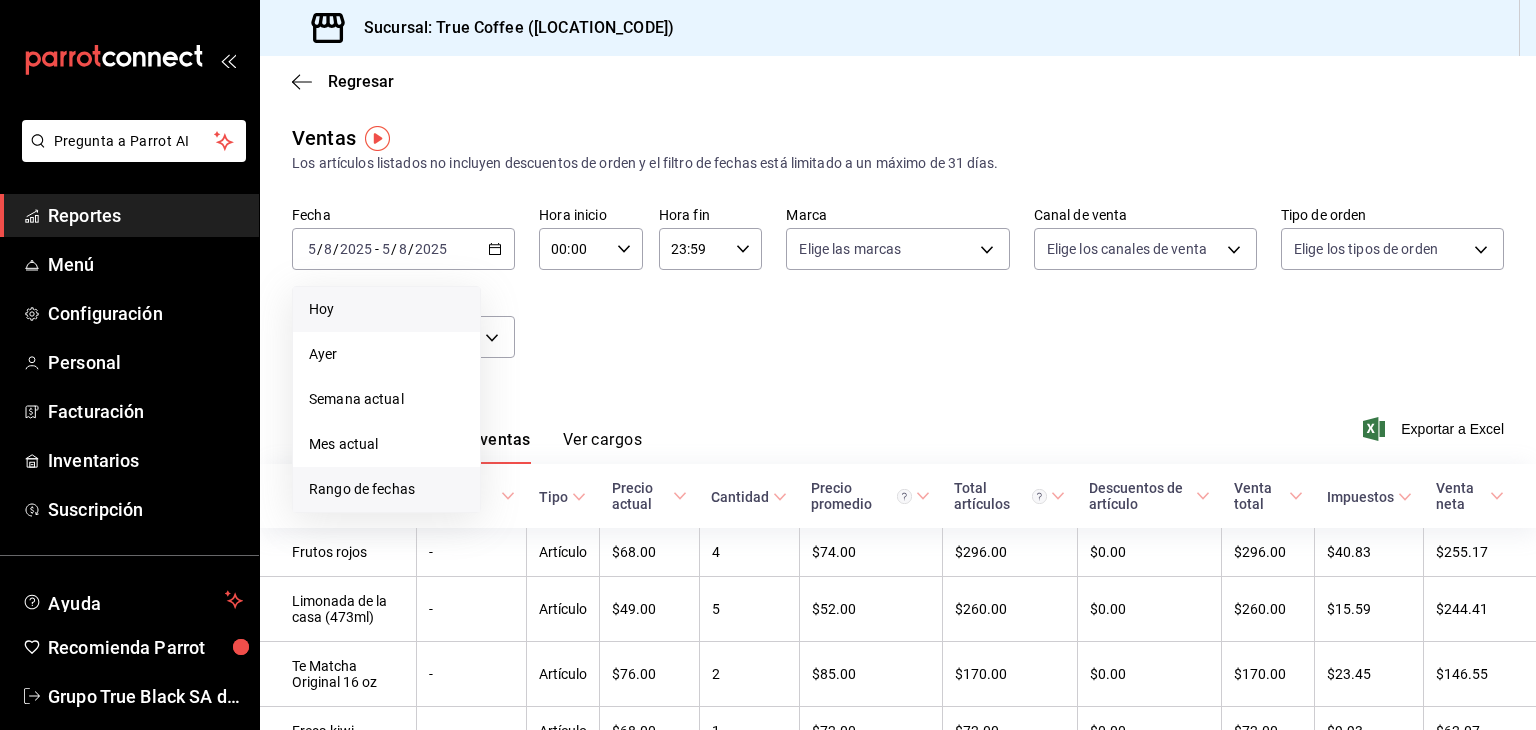 click on "Rango de fechas" at bounding box center (386, 489) 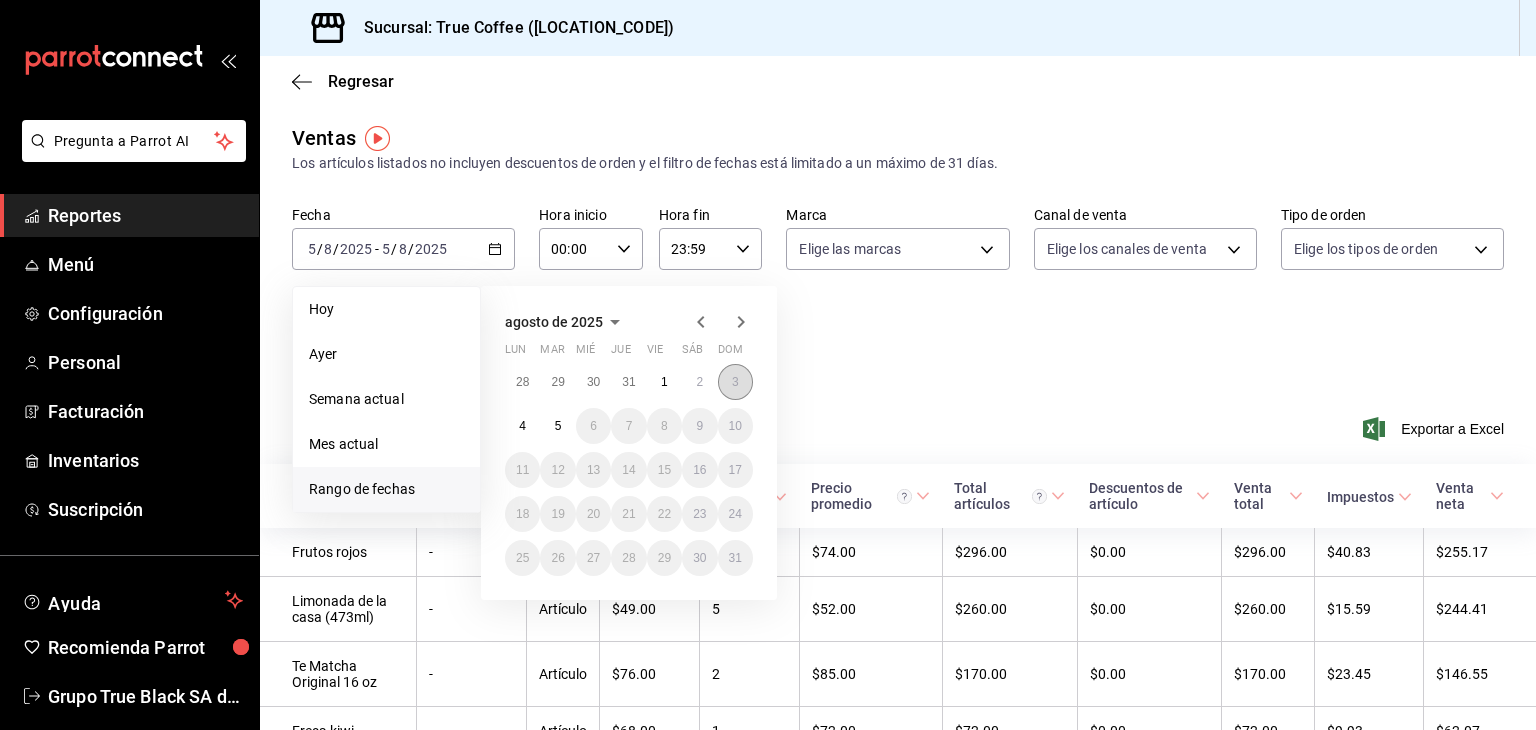 click on "3" at bounding box center [735, 382] 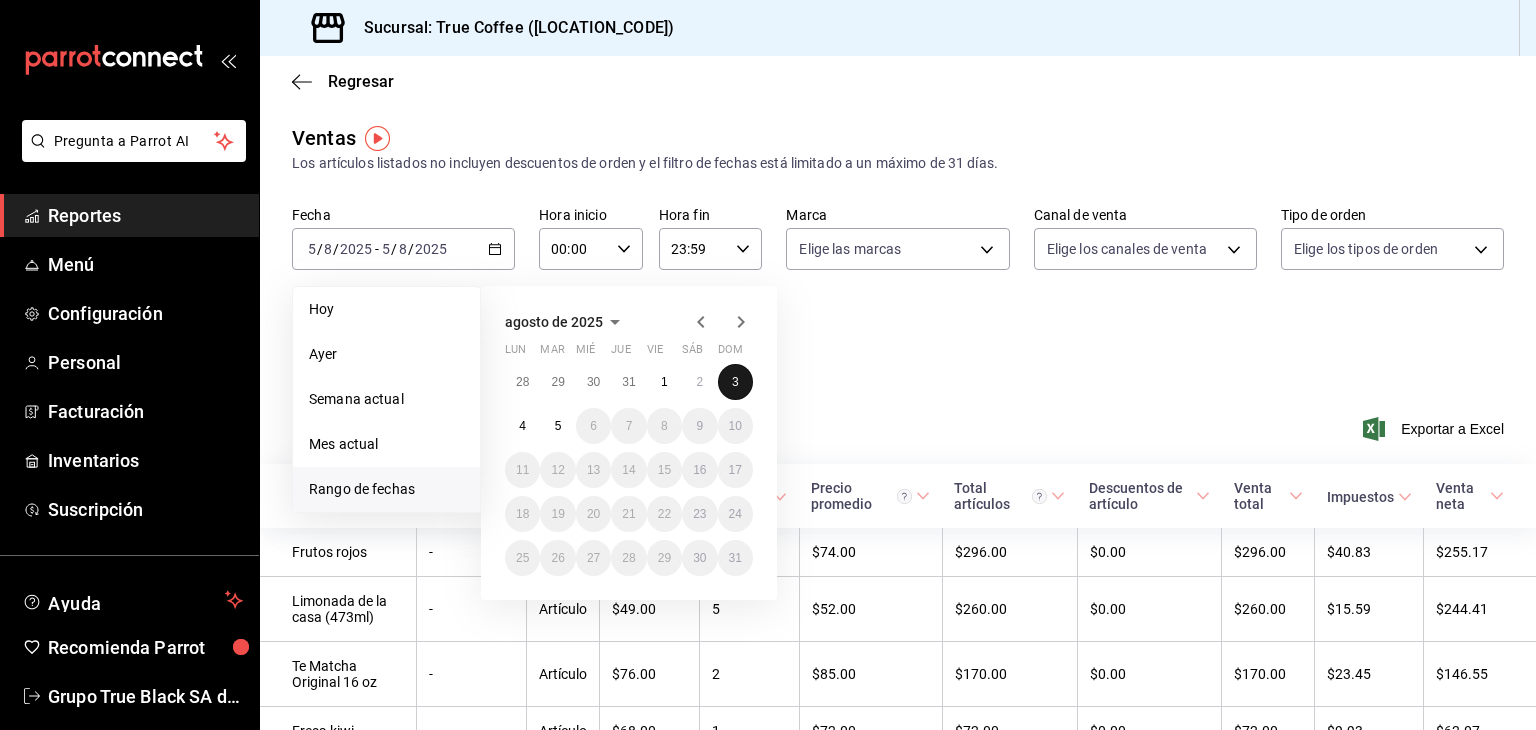 click on "3" at bounding box center (735, 382) 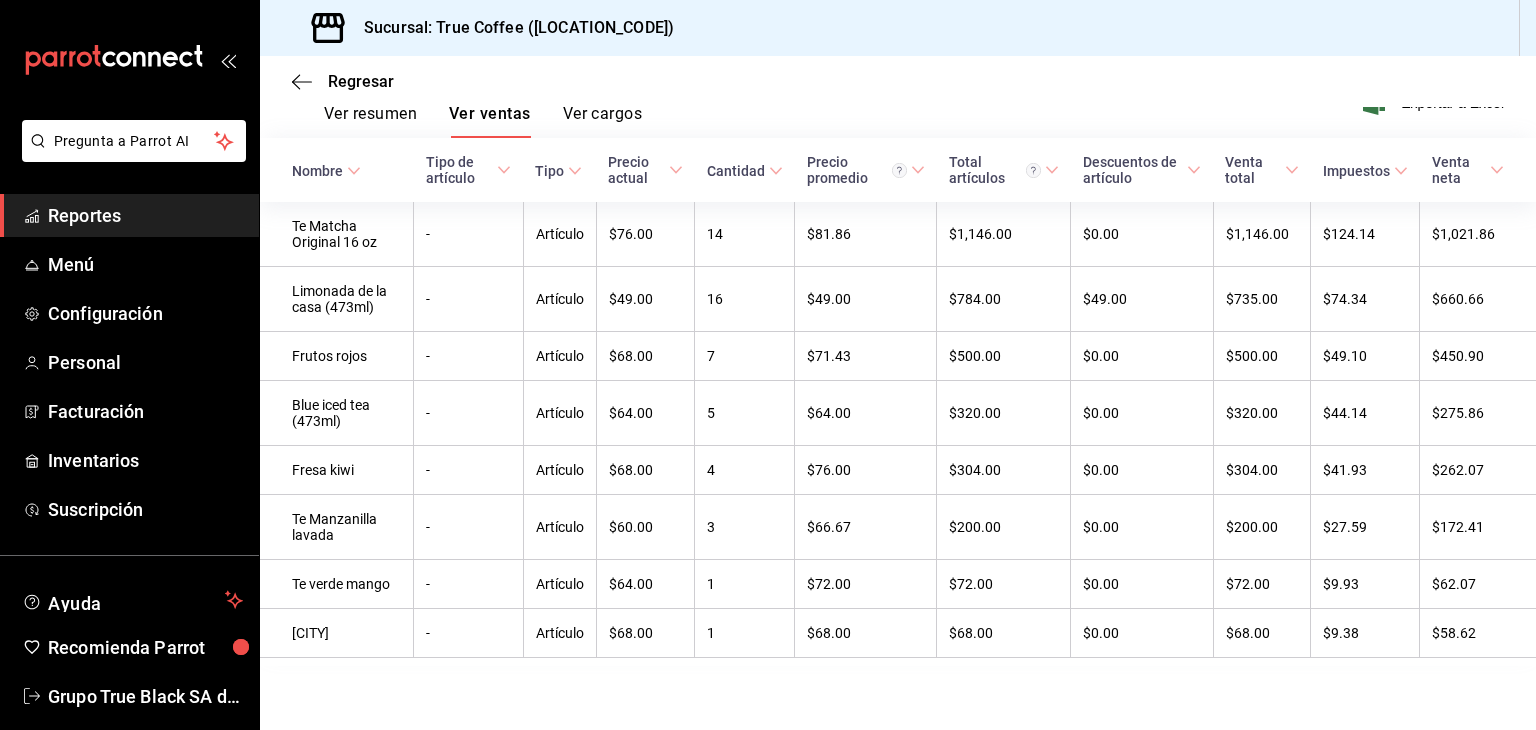 scroll, scrollTop: 30, scrollLeft: 0, axis: vertical 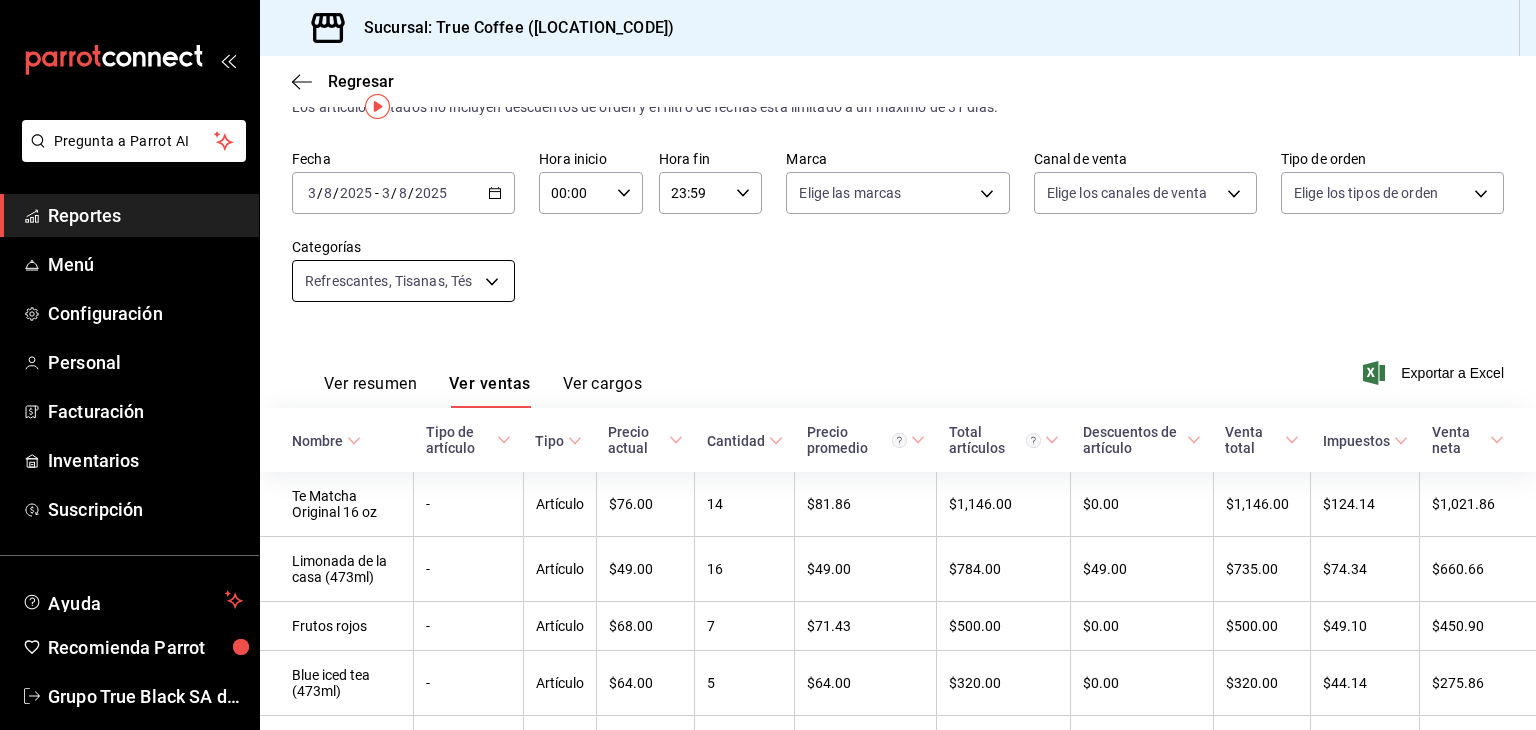 click on "Fecha [DATE] [DATE] - [DATE] [DATE] Hora inicio 00:00 Hora inicio Hora fin 23:59 Hora fin Marca Elige las marcas Canal de venta Elige los canales de venta Tipo de orden Elige los tipos de orden Categorías Refrescantes, Tisanas, Tés [UUID],[UUID],[UUID]" at bounding box center [898, 238] 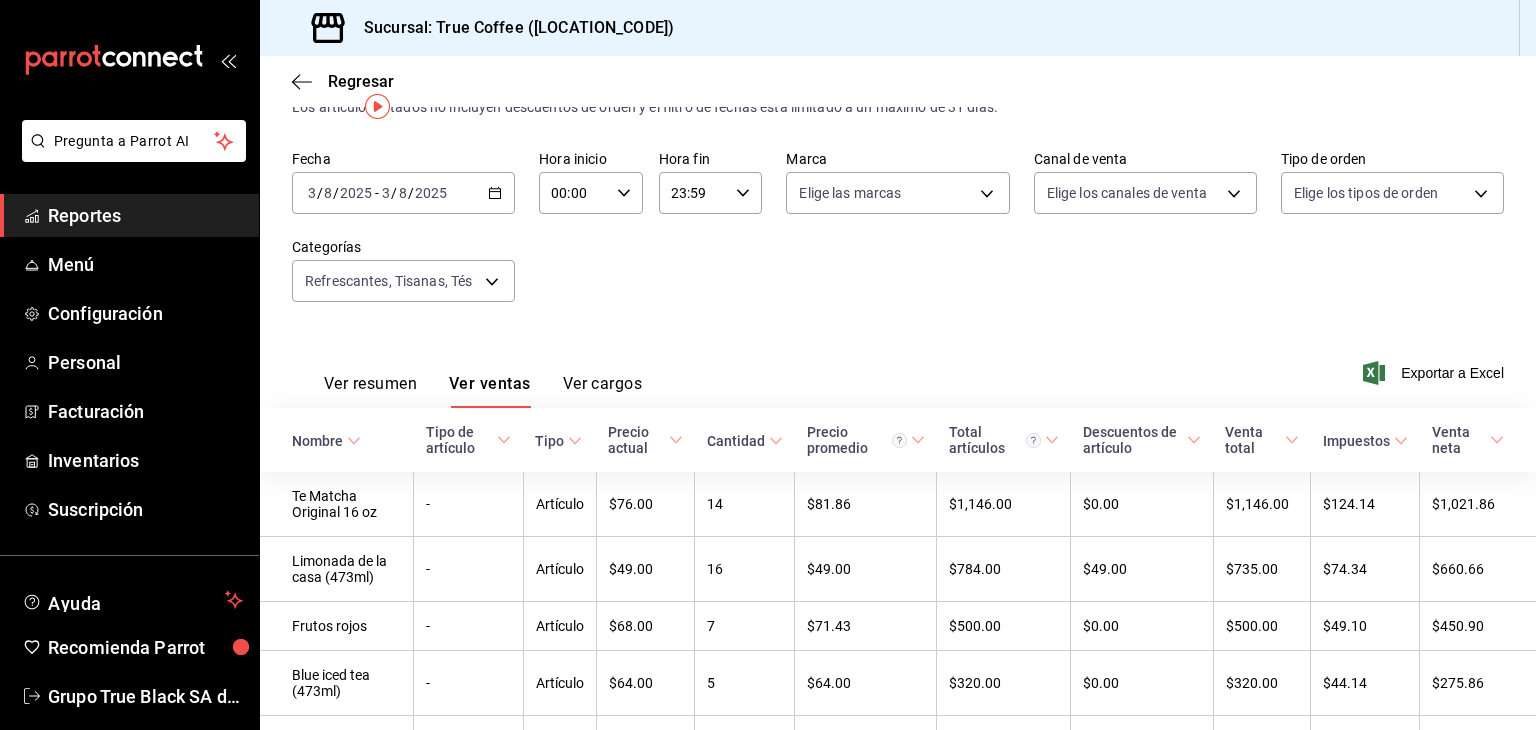 scroll, scrollTop: 130, scrollLeft: 0, axis: vertical 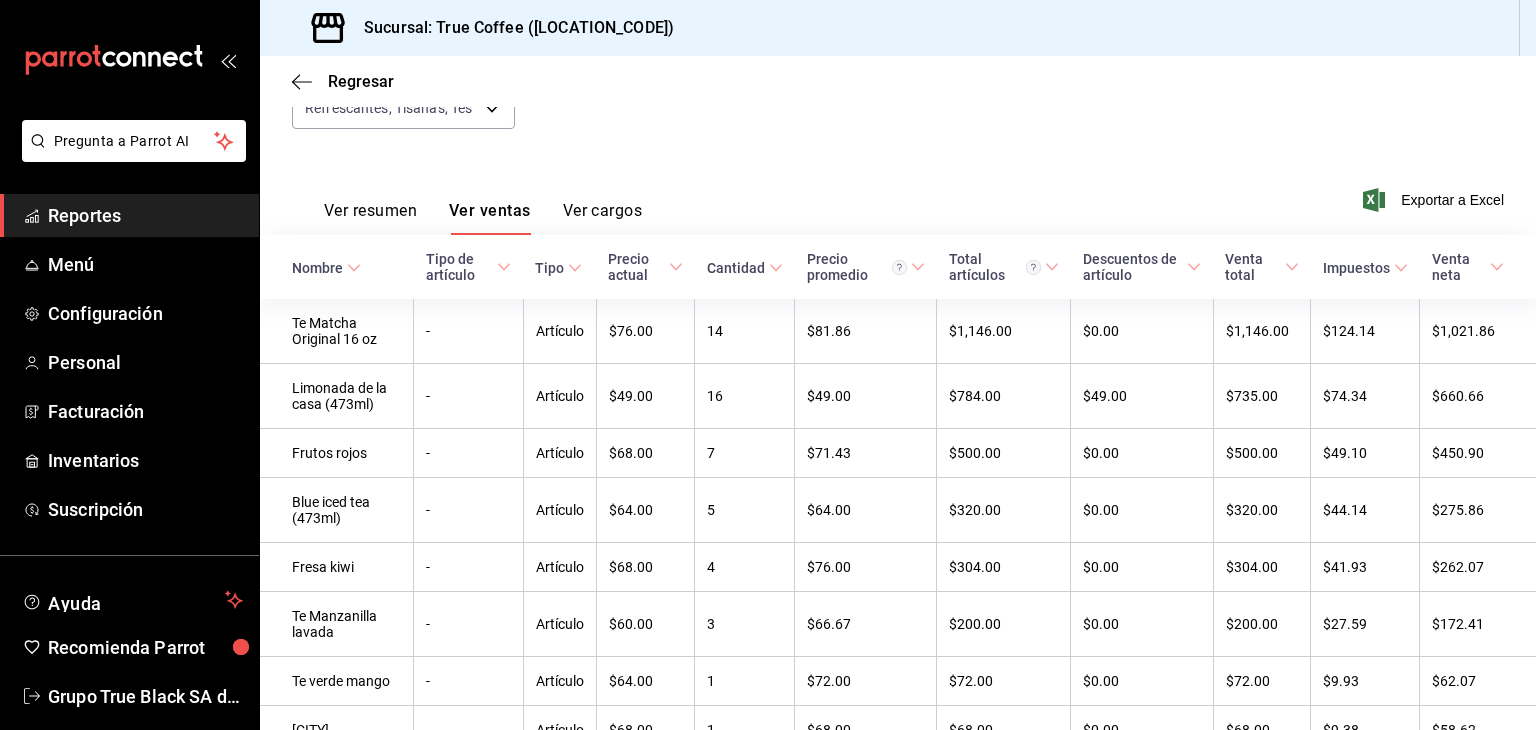 click on "Fecha [DATE] [DATE] - [DATE] [DATE] Hora inicio 00:00 Hora inicio Hora fin 23:59 Hora fin Marca Elige las marcas Canal de venta Elige los canales de venta Tipo de orden Elige los tipos de orden Categorías Refrescantes, Tisanas, Tés [UUID],[UUID],[UUID]" at bounding box center [898, 65] 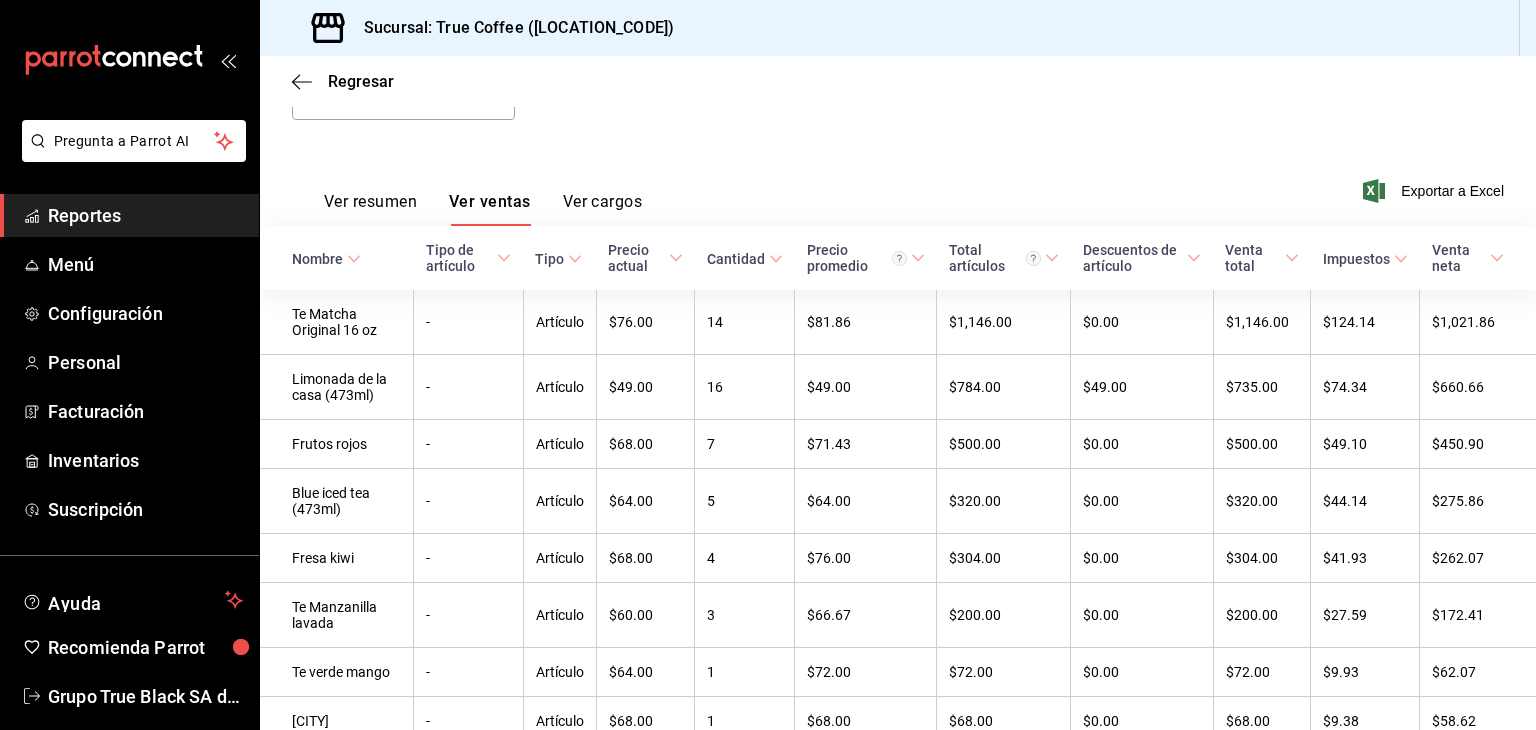 scroll, scrollTop: 21, scrollLeft: 0, axis: vertical 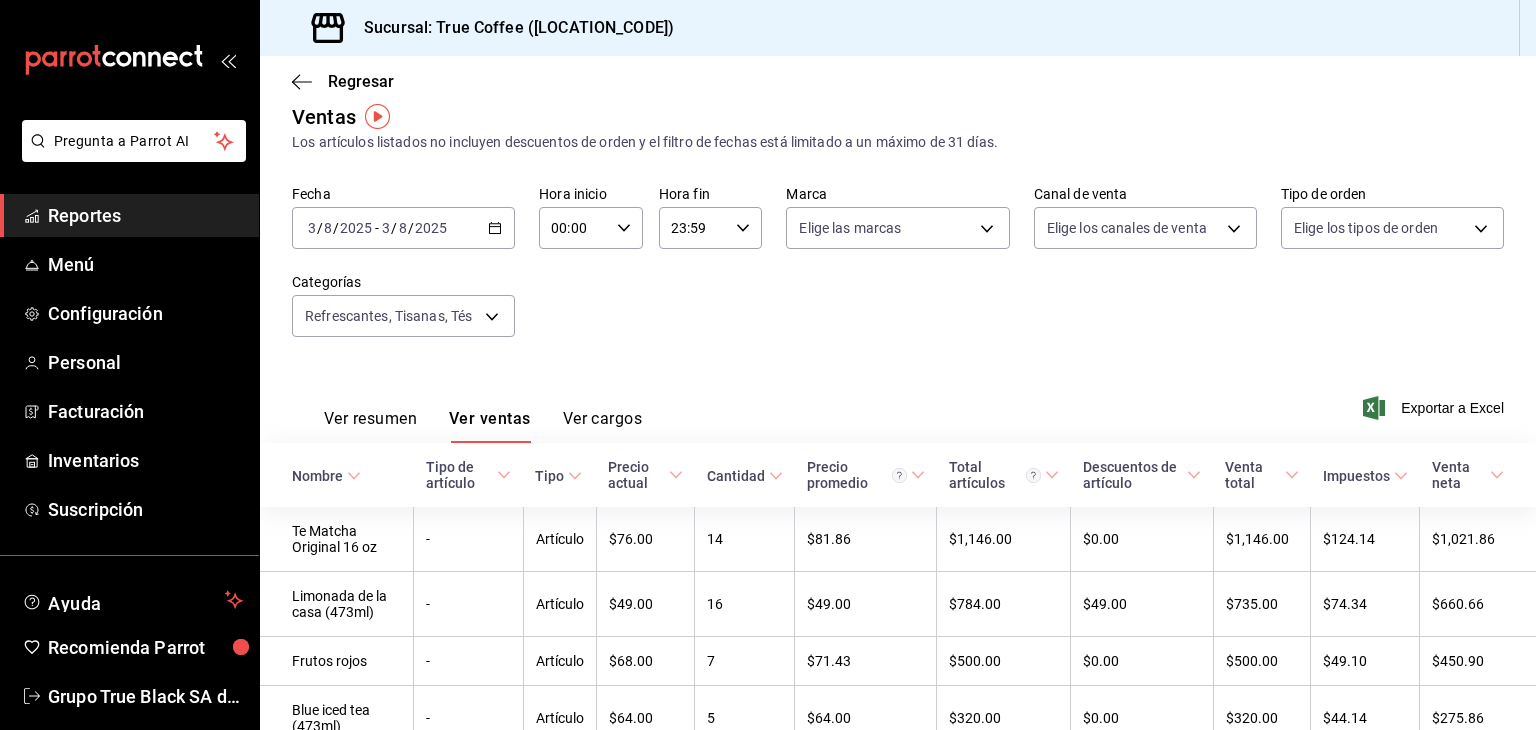click 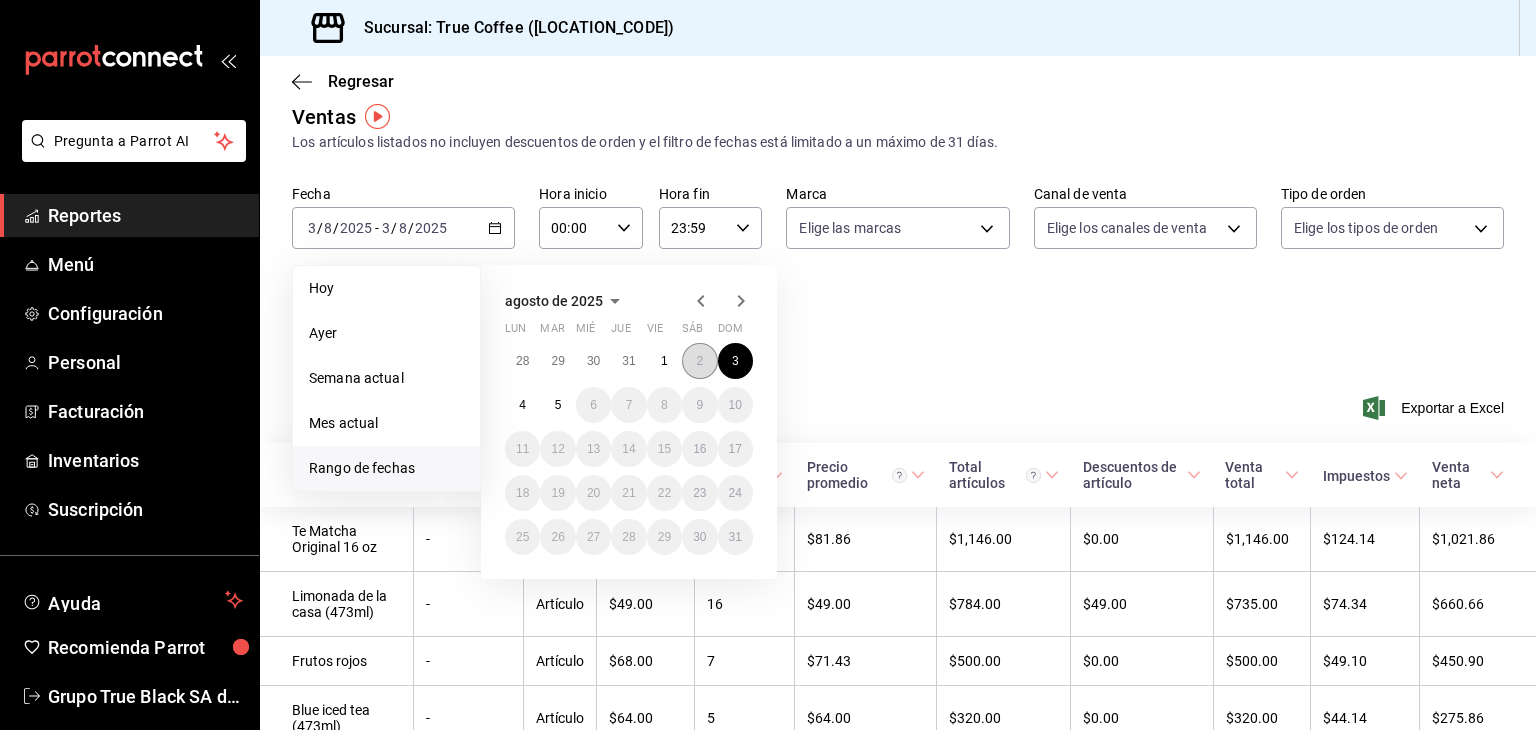 click on "2" at bounding box center [699, 361] 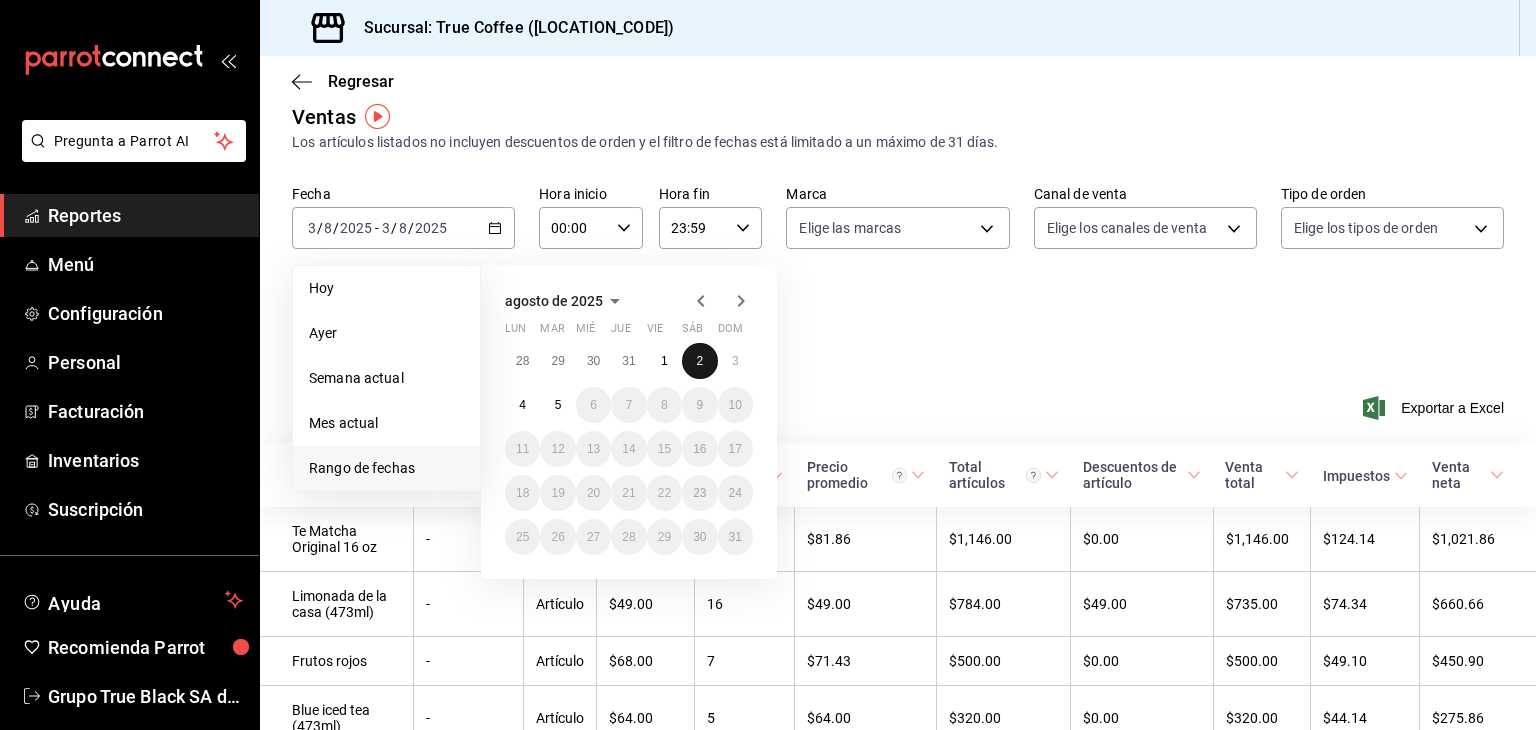 click on "2" at bounding box center [699, 361] 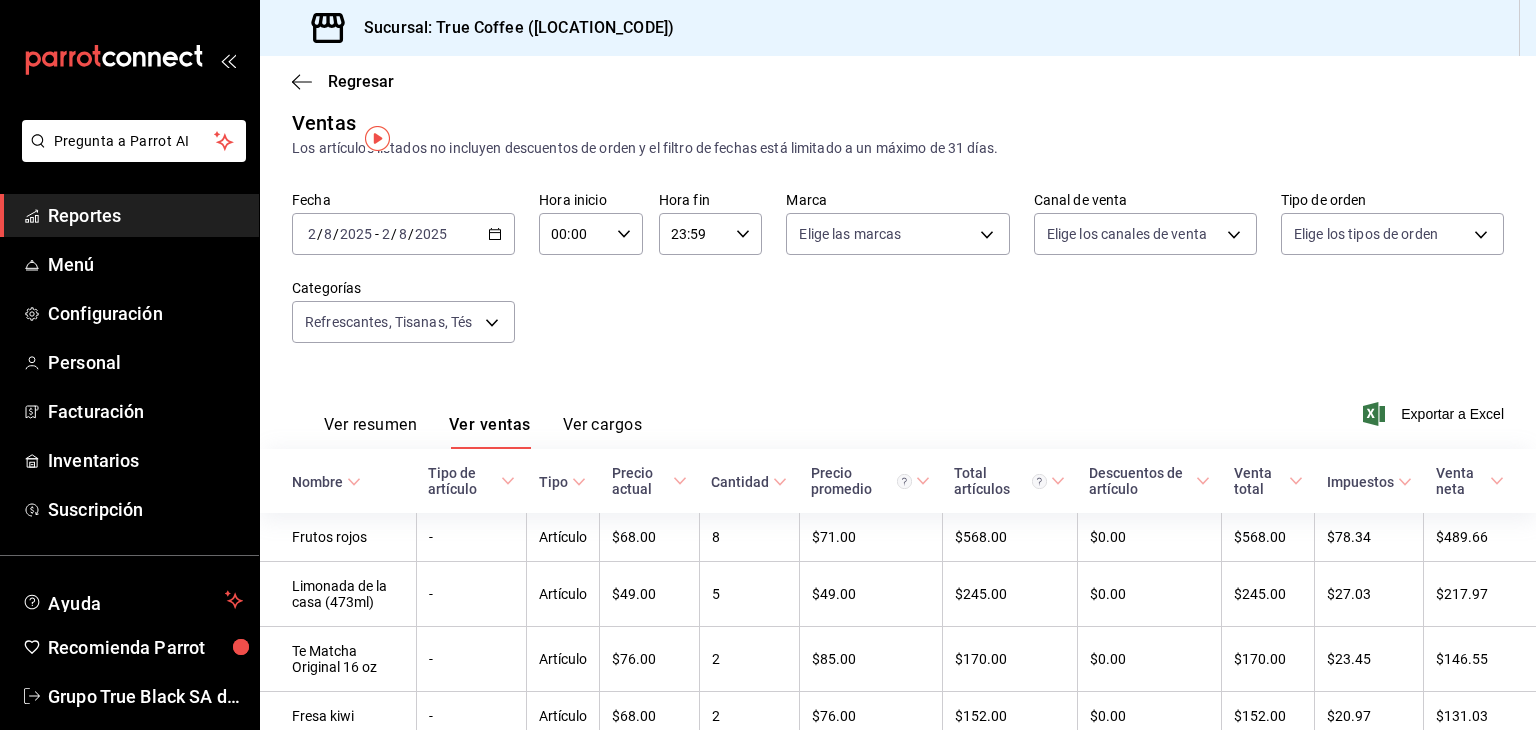 scroll, scrollTop: 0, scrollLeft: 0, axis: both 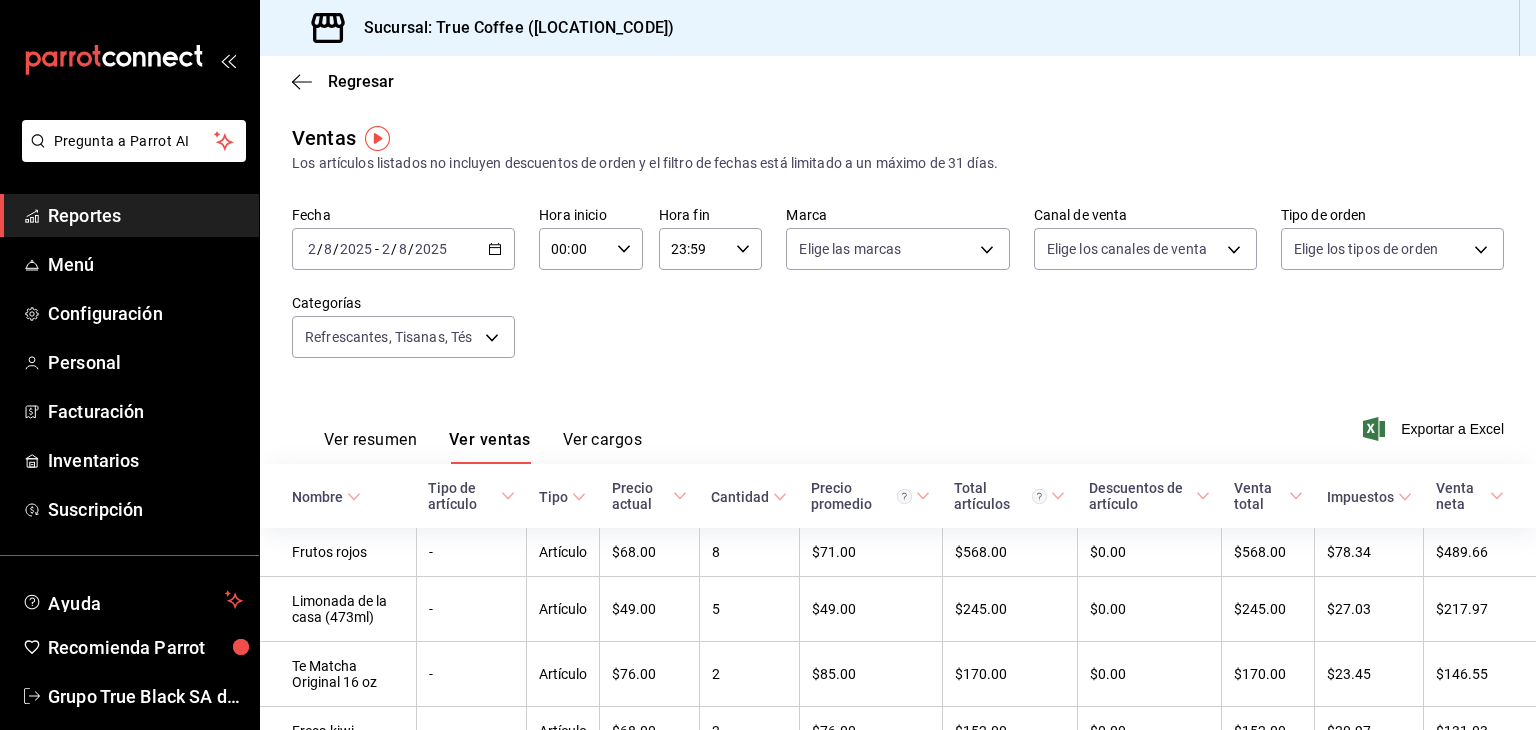 click on "2025-08-02 2 / 8 / 2025 - 2025-08-02 2 / 8 / 2025" at bounding box center (403, 249) 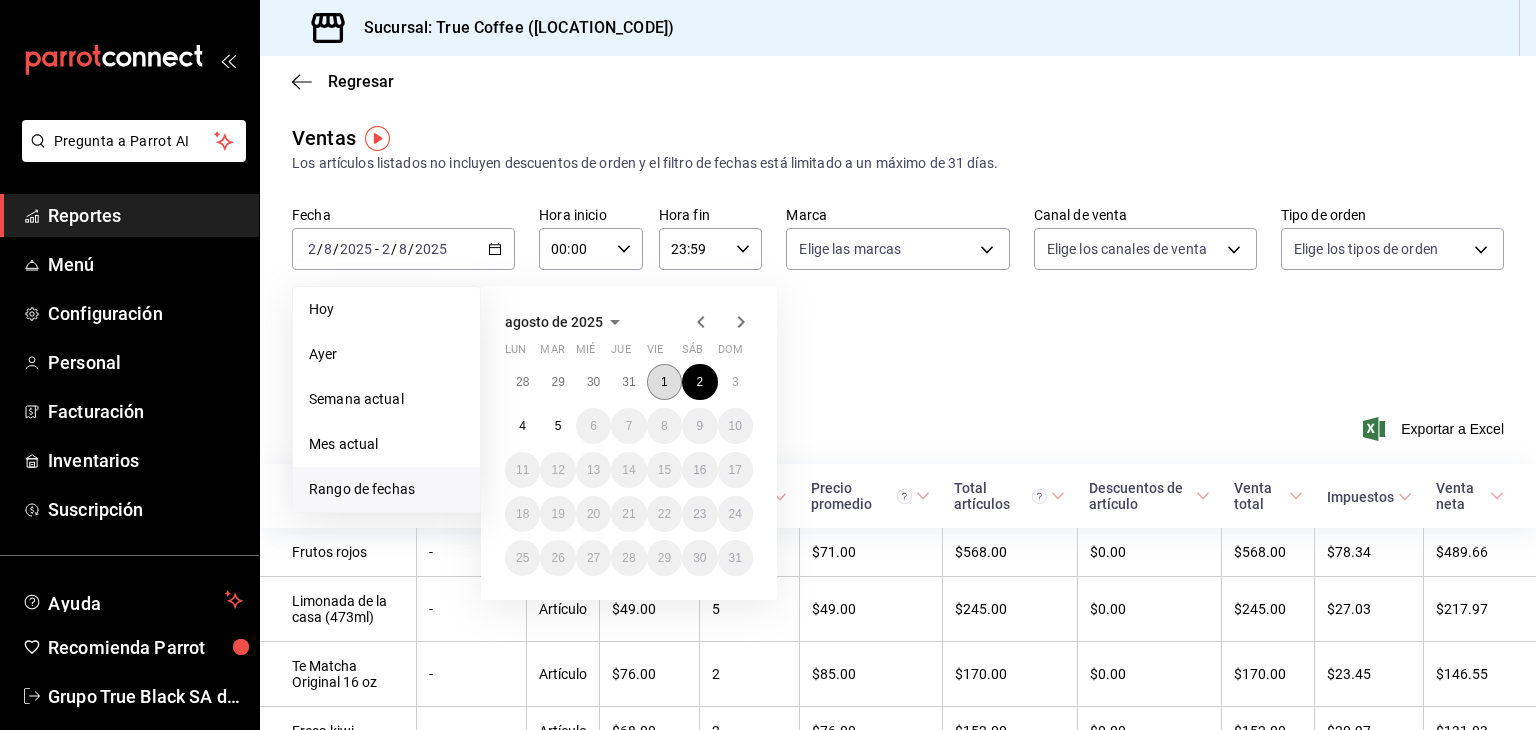 click on "1" at bounding box center (664, 382) 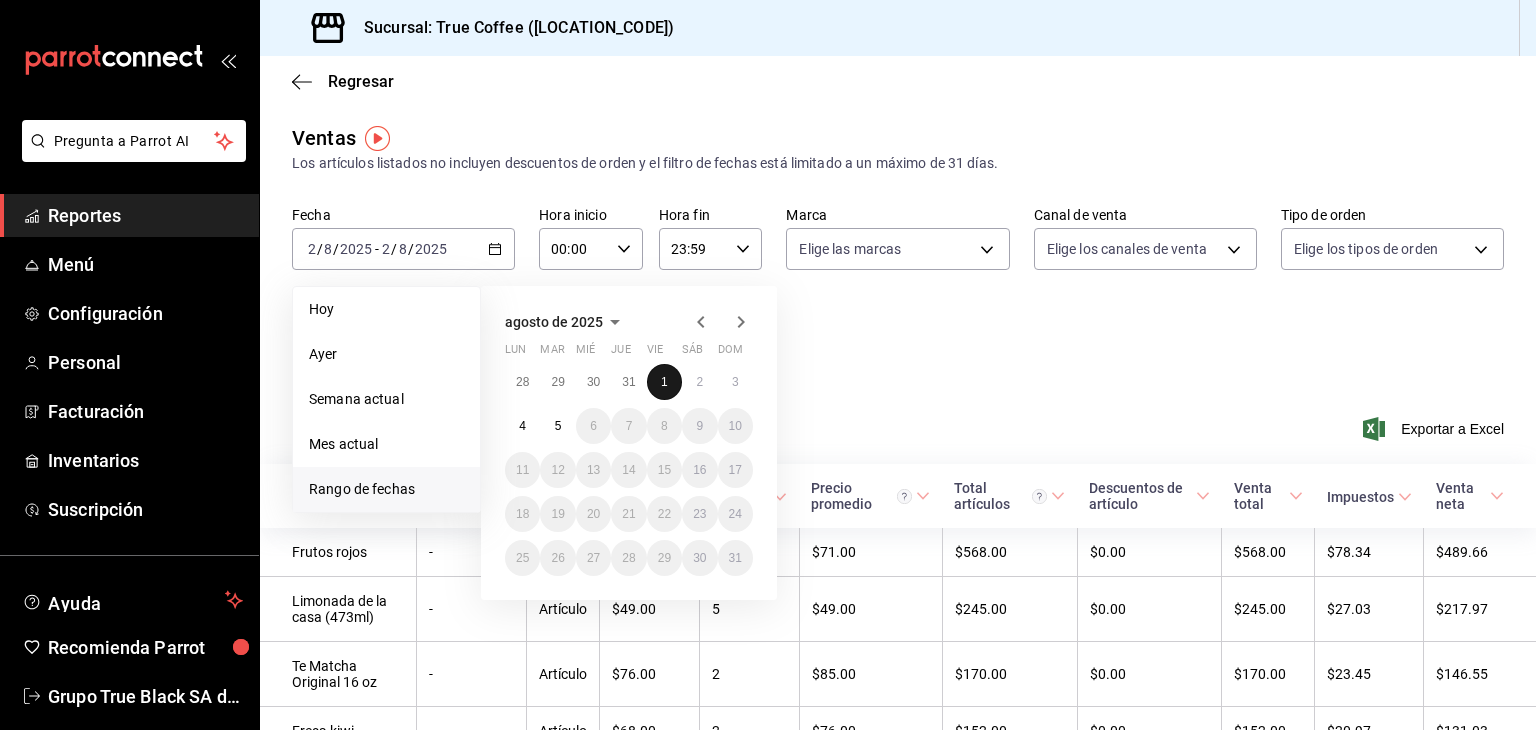 click on "1" at bounding box center (664, 382) 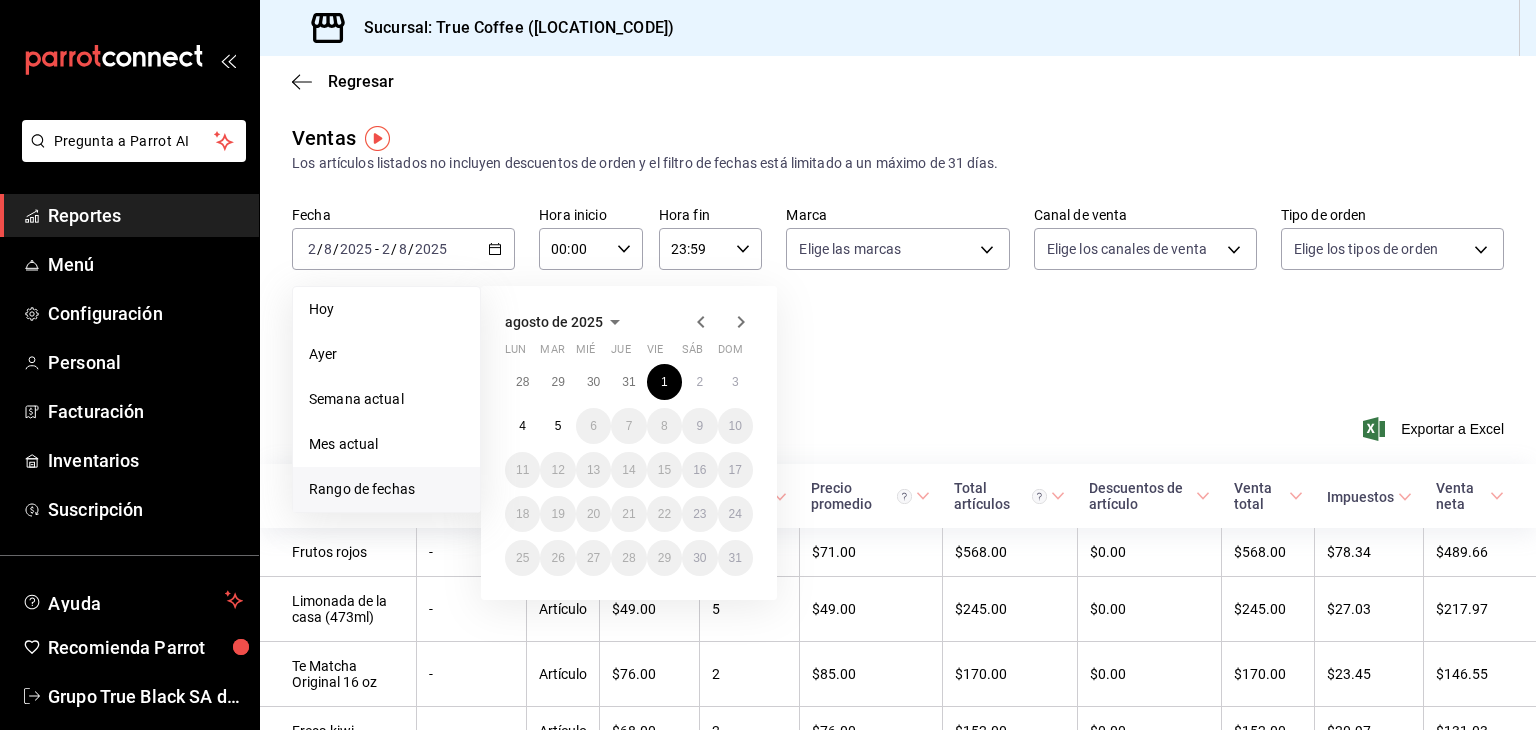 click on "Ver resumen Ver ventas Ver cargos Exportar a Excel" at bounding box center [898, 423] 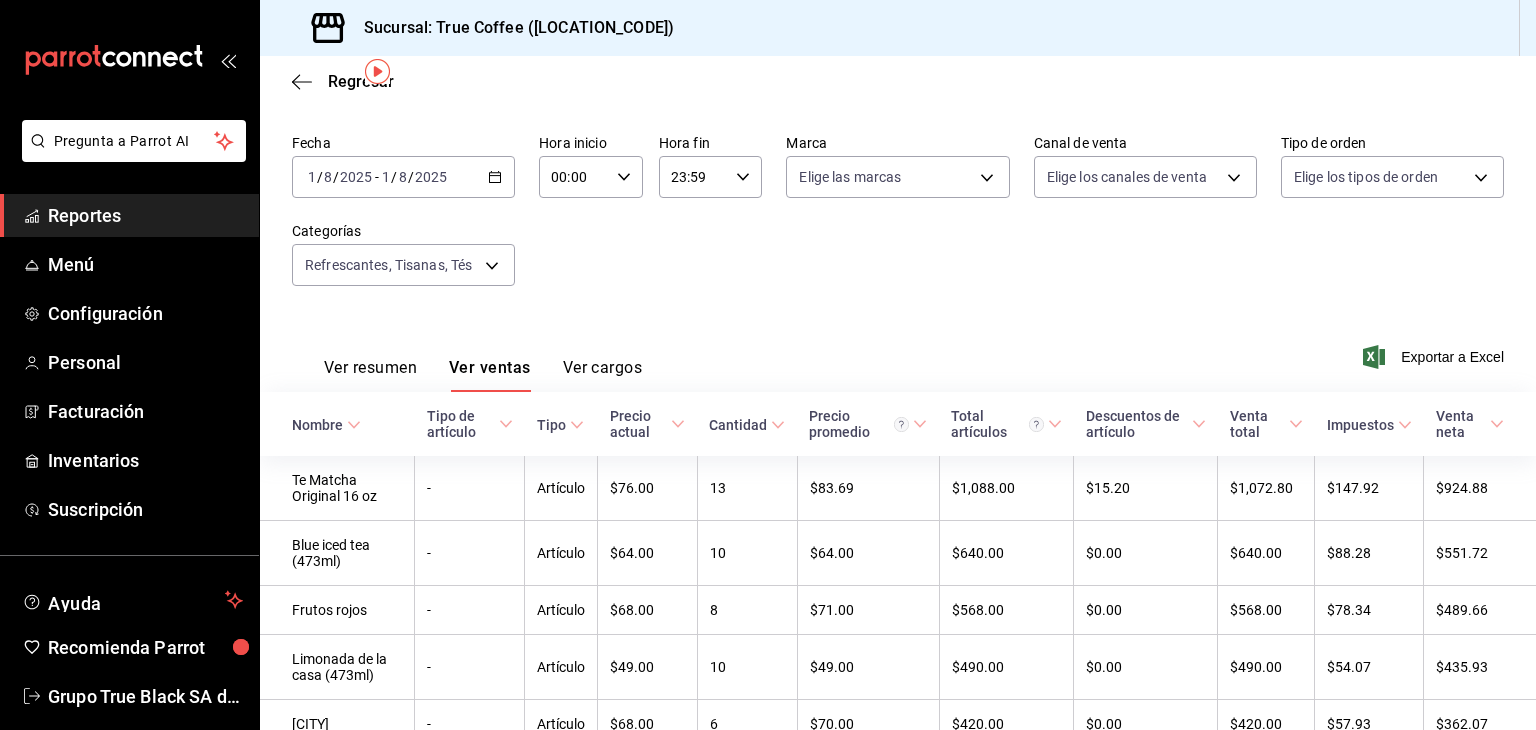scroll, scrollTop: 66, scrollLeft: 0, axis: vertical 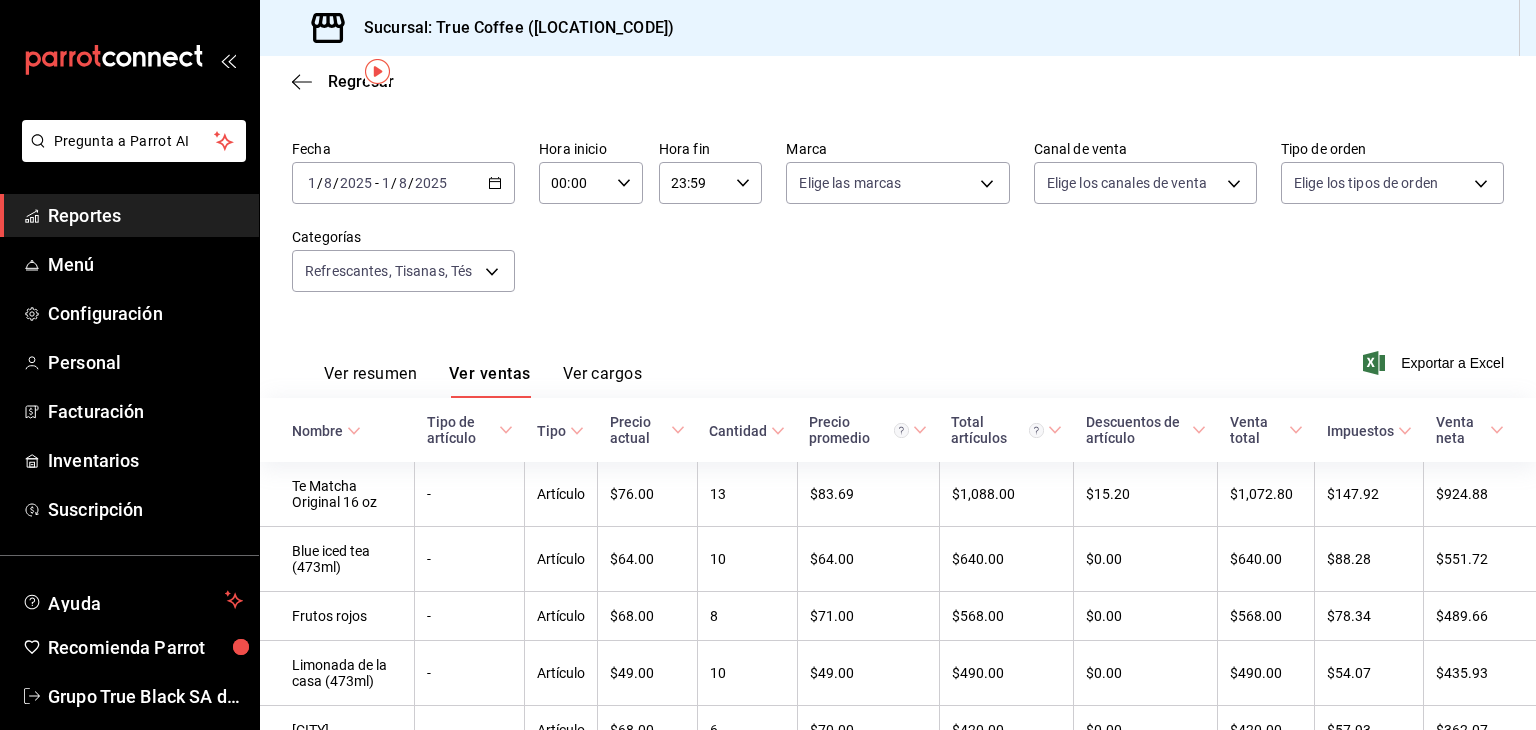 drag, startPoint x: 501, startPoint y: 178, endPoint x: 494, endPoint y: 193, distance: 16.552946 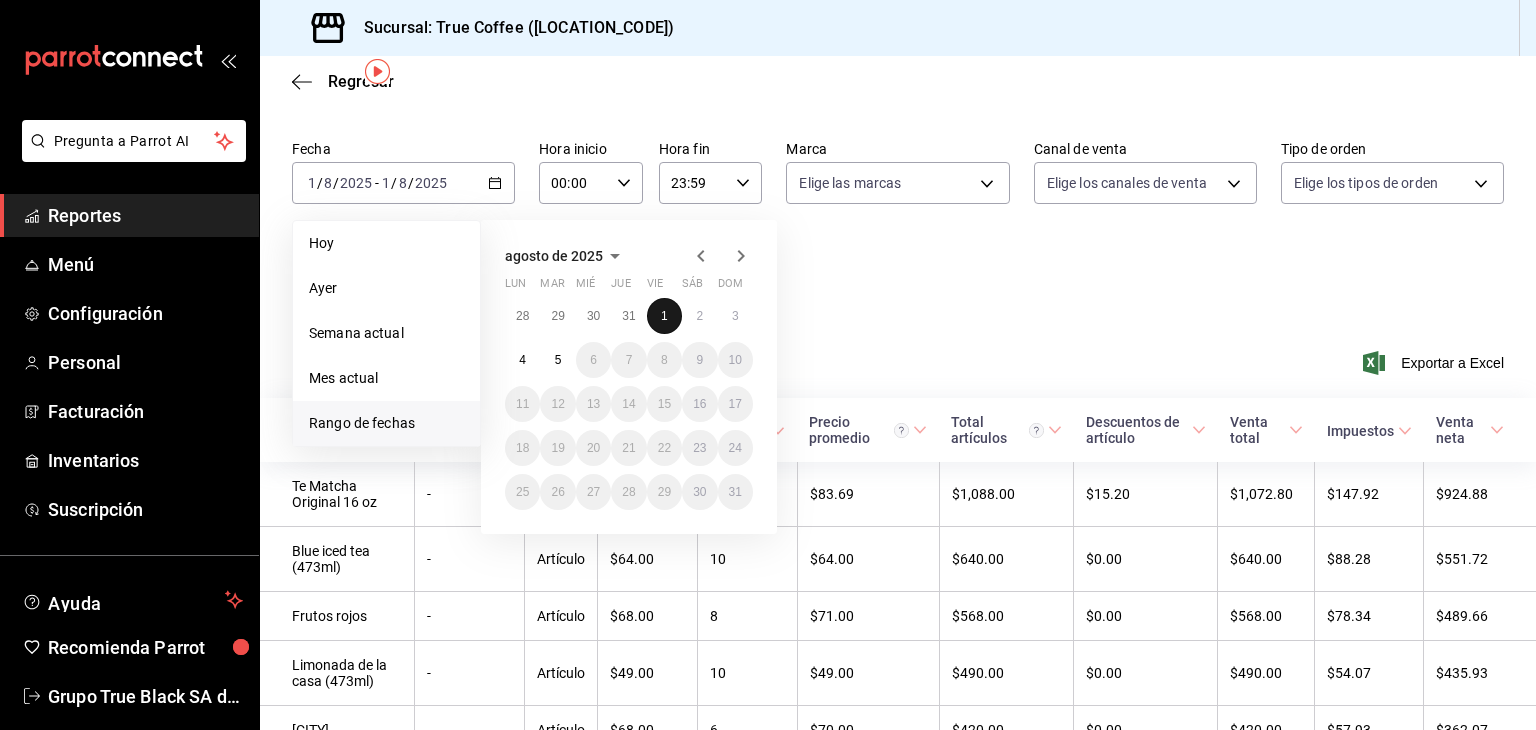 click on "1" at bounding box center [664, 316] 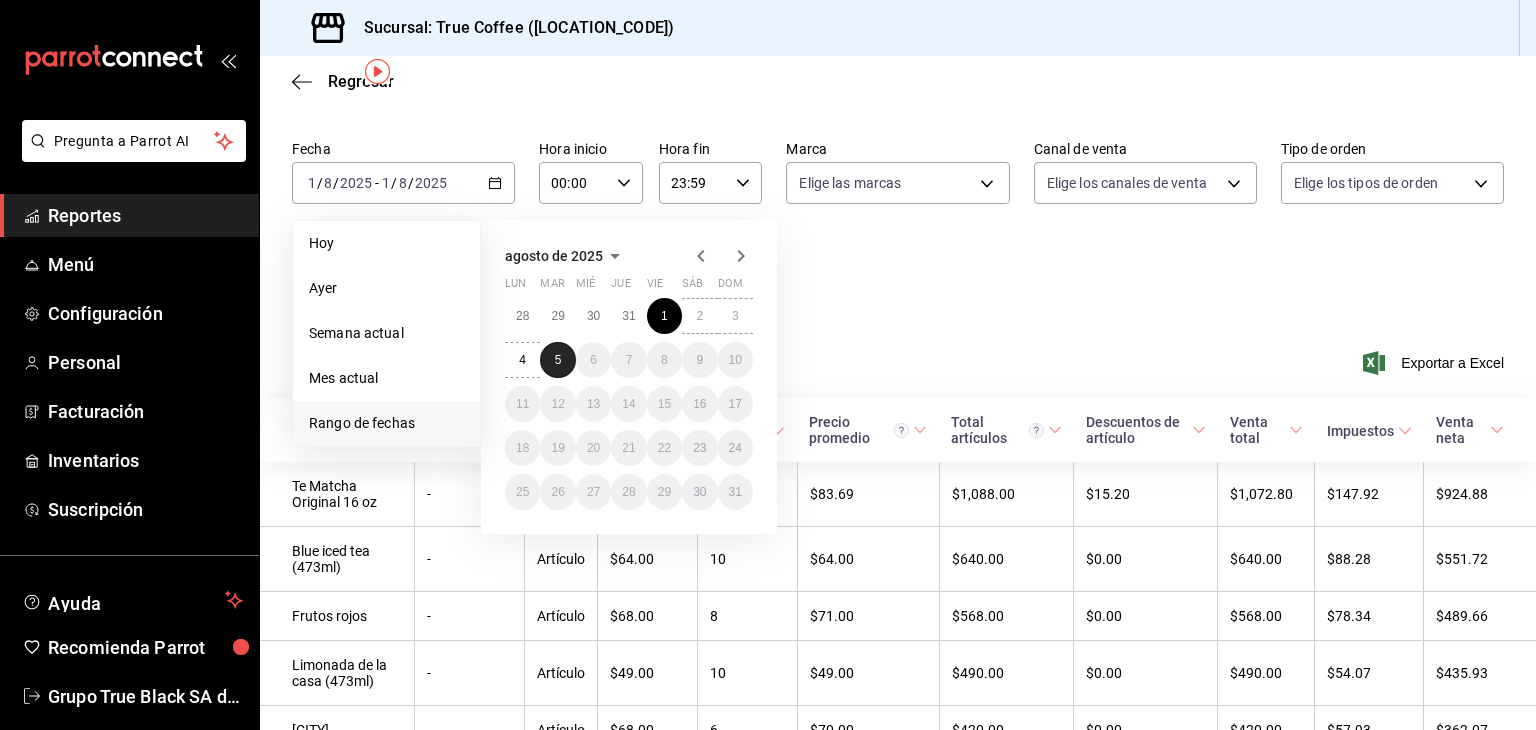 click on "5" at bounding box center (557, 360) 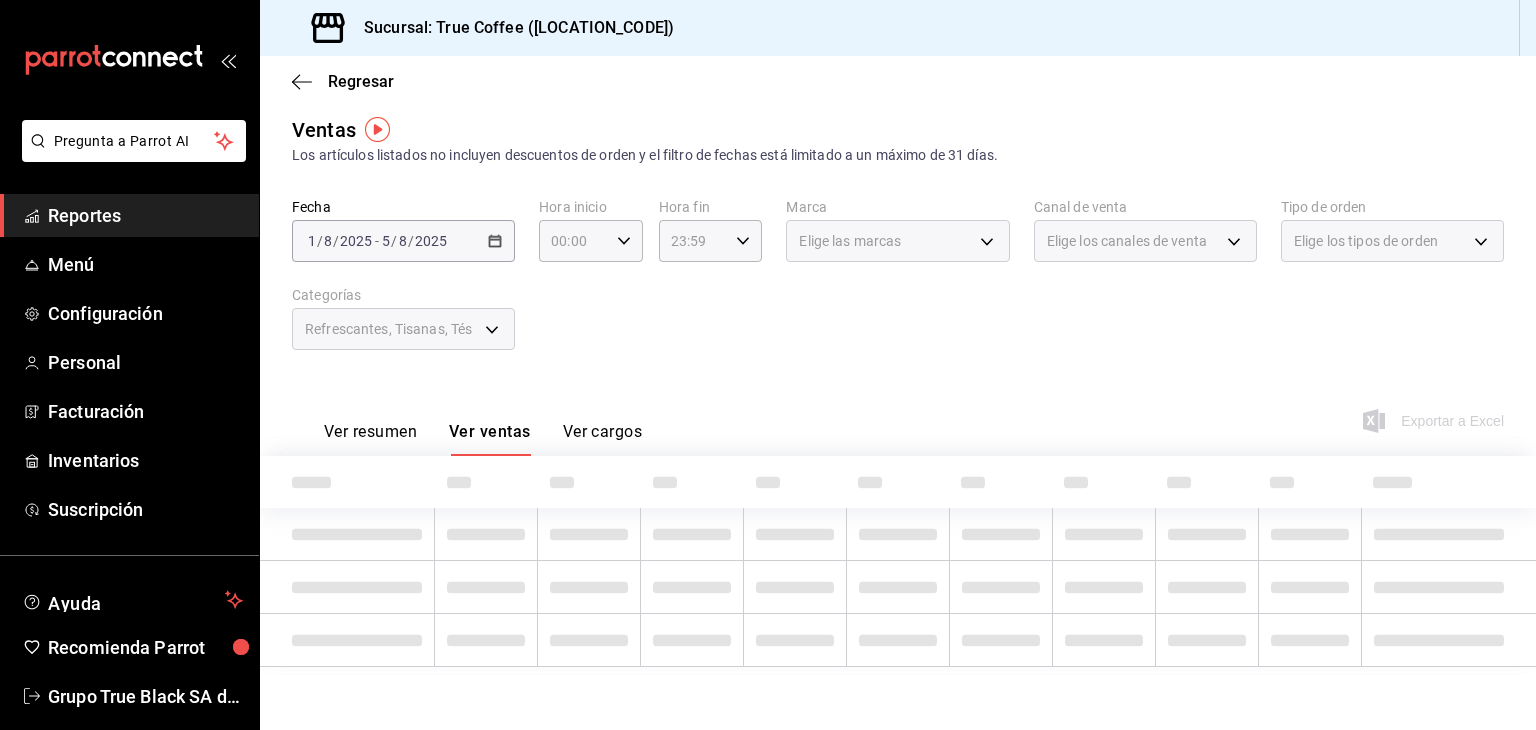click on "Fecha [DATE] [DATE] - [DATE] [DATE] Hora inicio 00:00 Hora inicio Hora fin 23:59 Hora fin Marca Elige las marcas Canal de venta Elige los canales de venta Tipo de orden Elige los tipos de orden Categorías Refrescantes, Tisanas, Tés [UUID],[UUID],[UUID]" at bounding box center [898, 286] 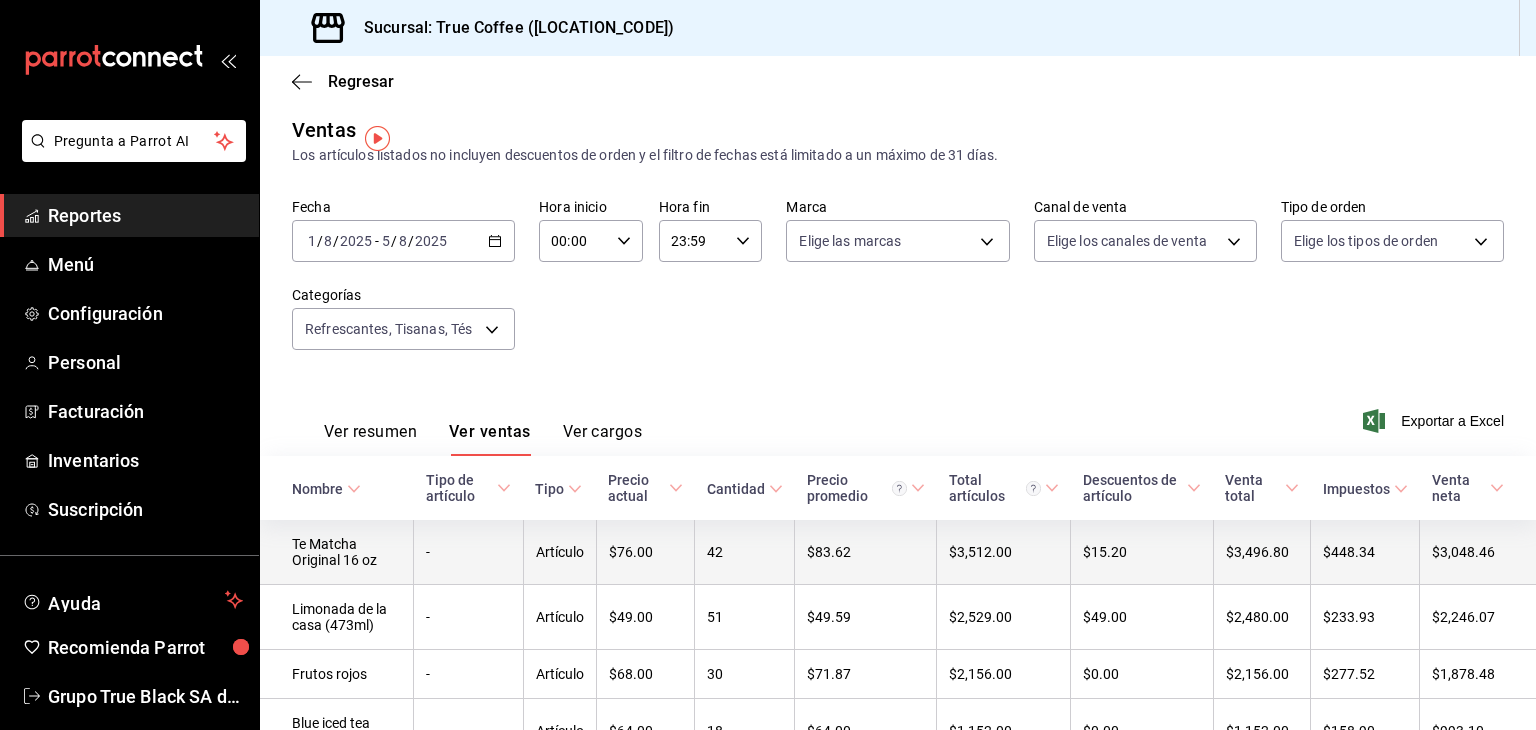 scroll, scrollTop: 0, scrollLeft: 0, axis: both 